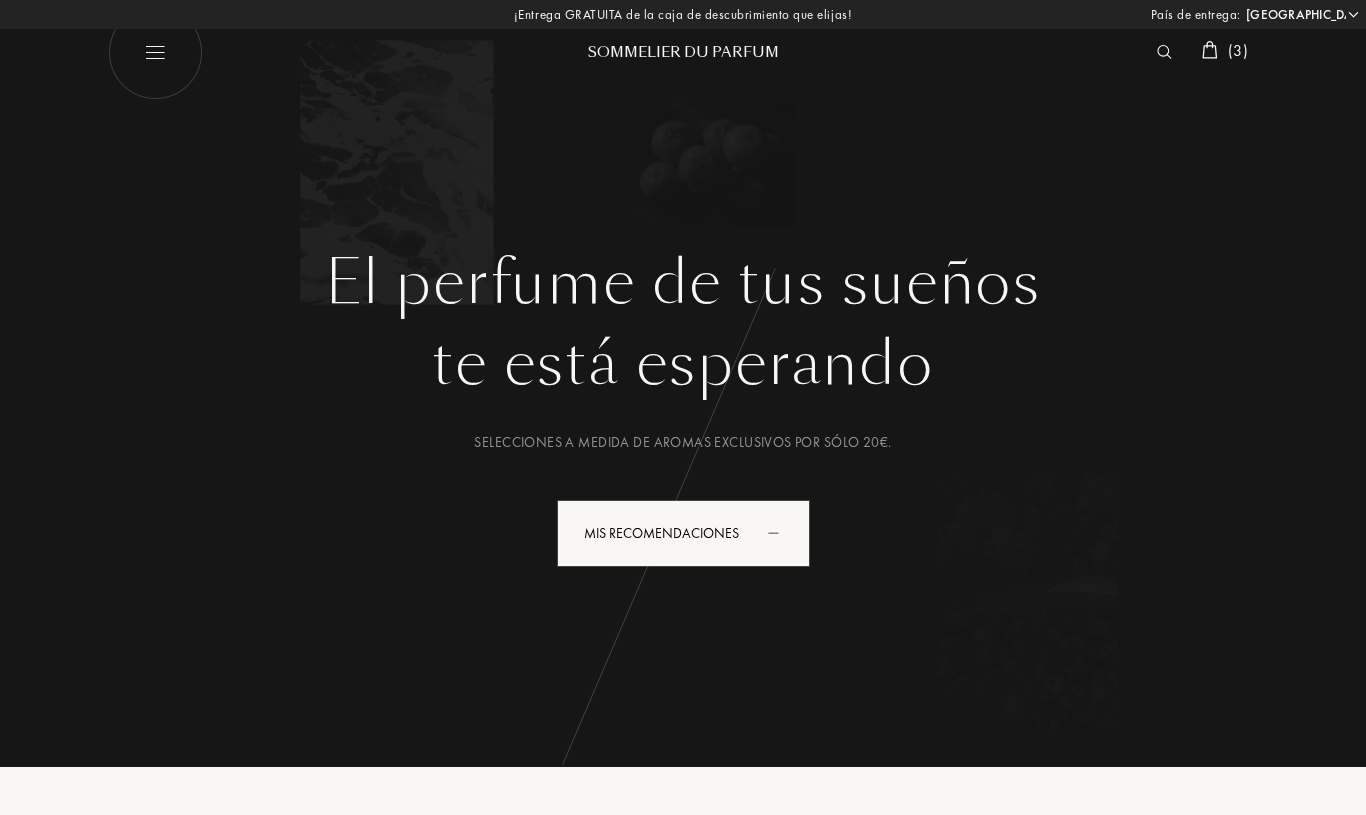 select on "ES" 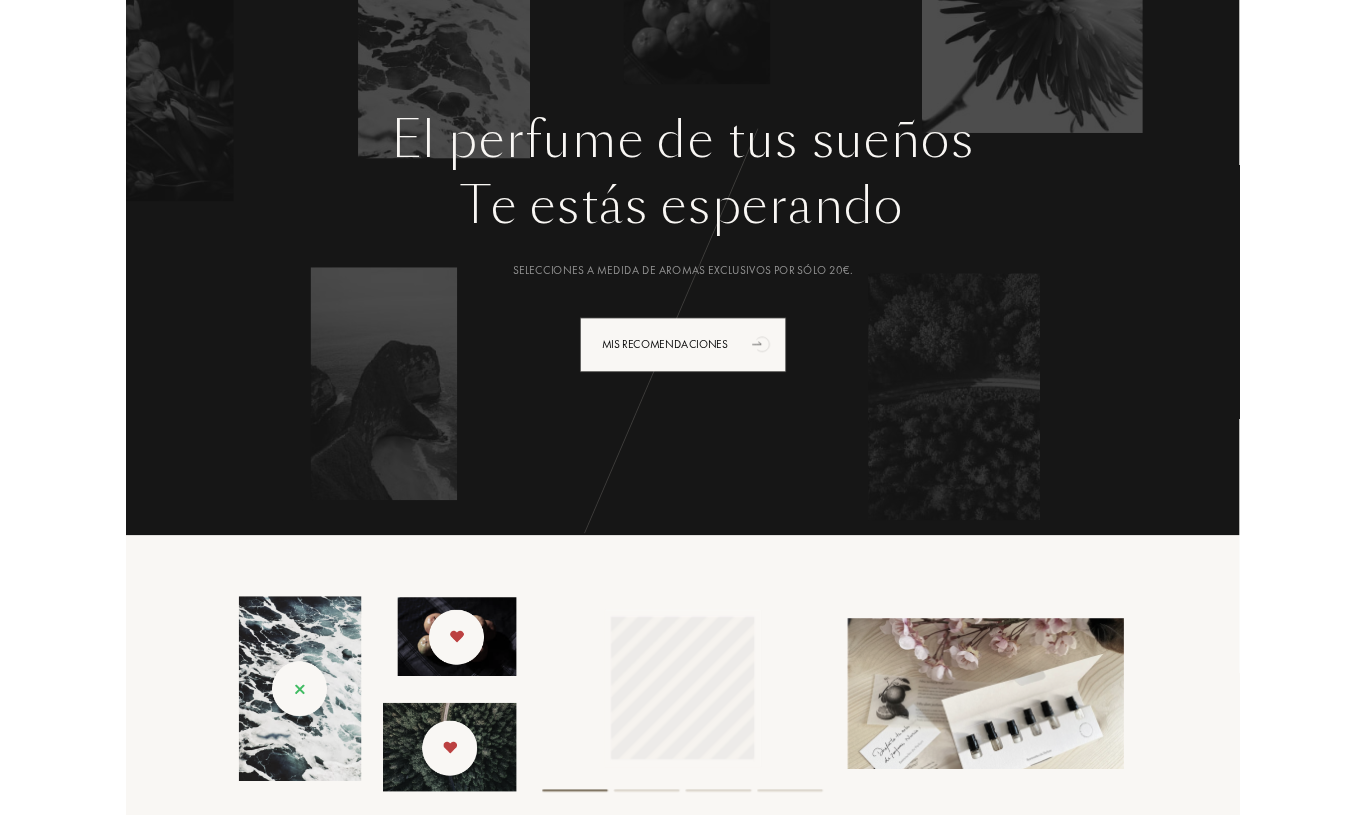 scroll, scrollTop: 0, scrollLeft: 0, axis: both 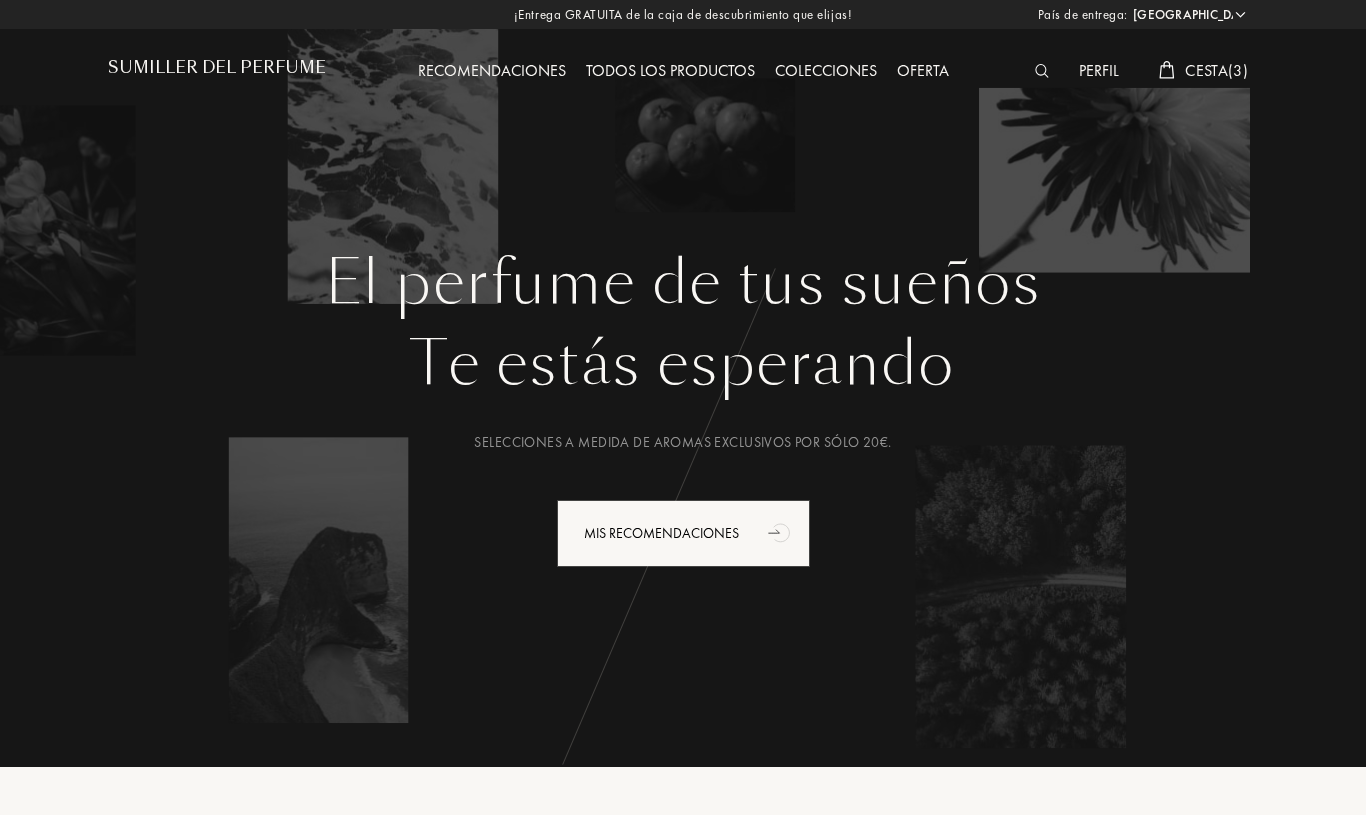 click on "(" at bounding box center (1230, 70) 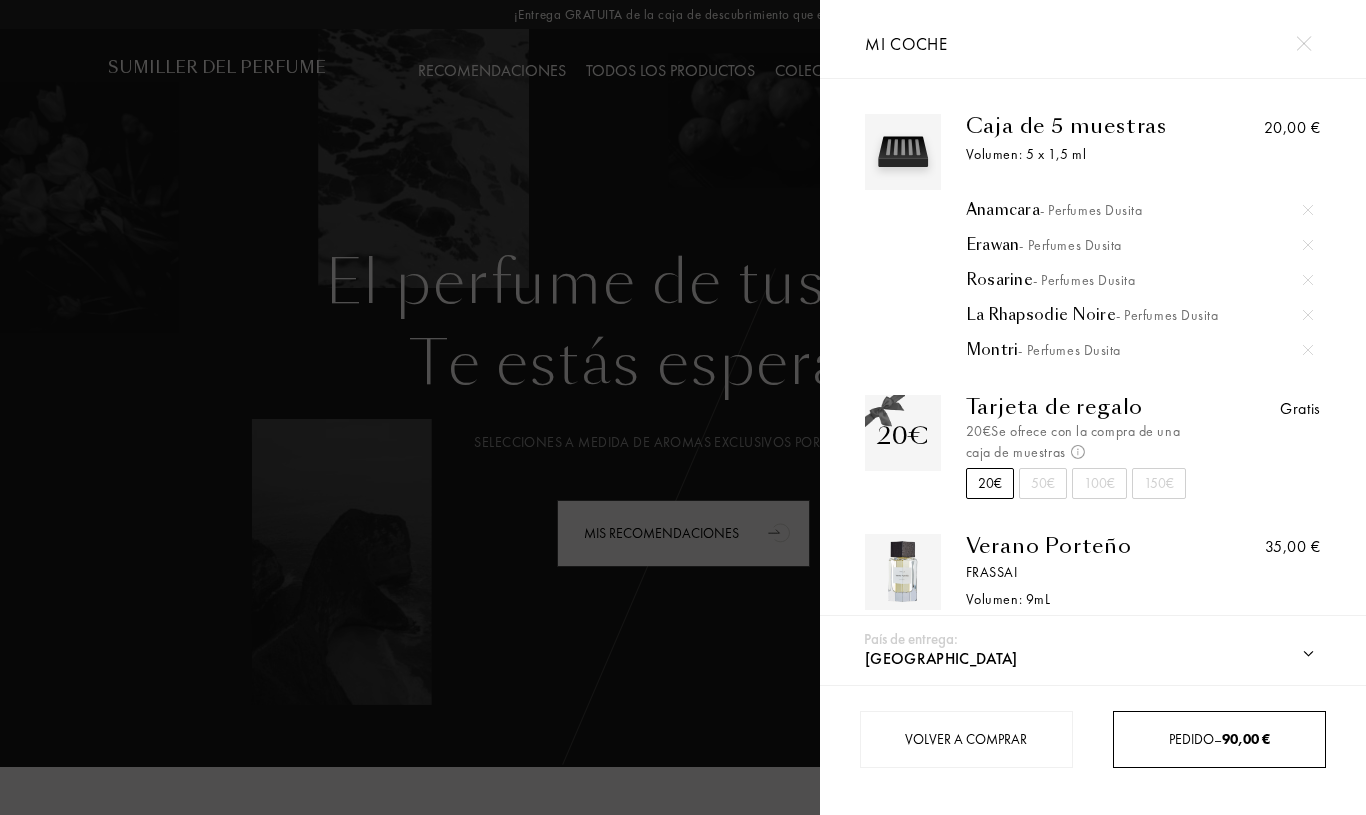 click on "90,00 €" at bounding box center [1246, 739] 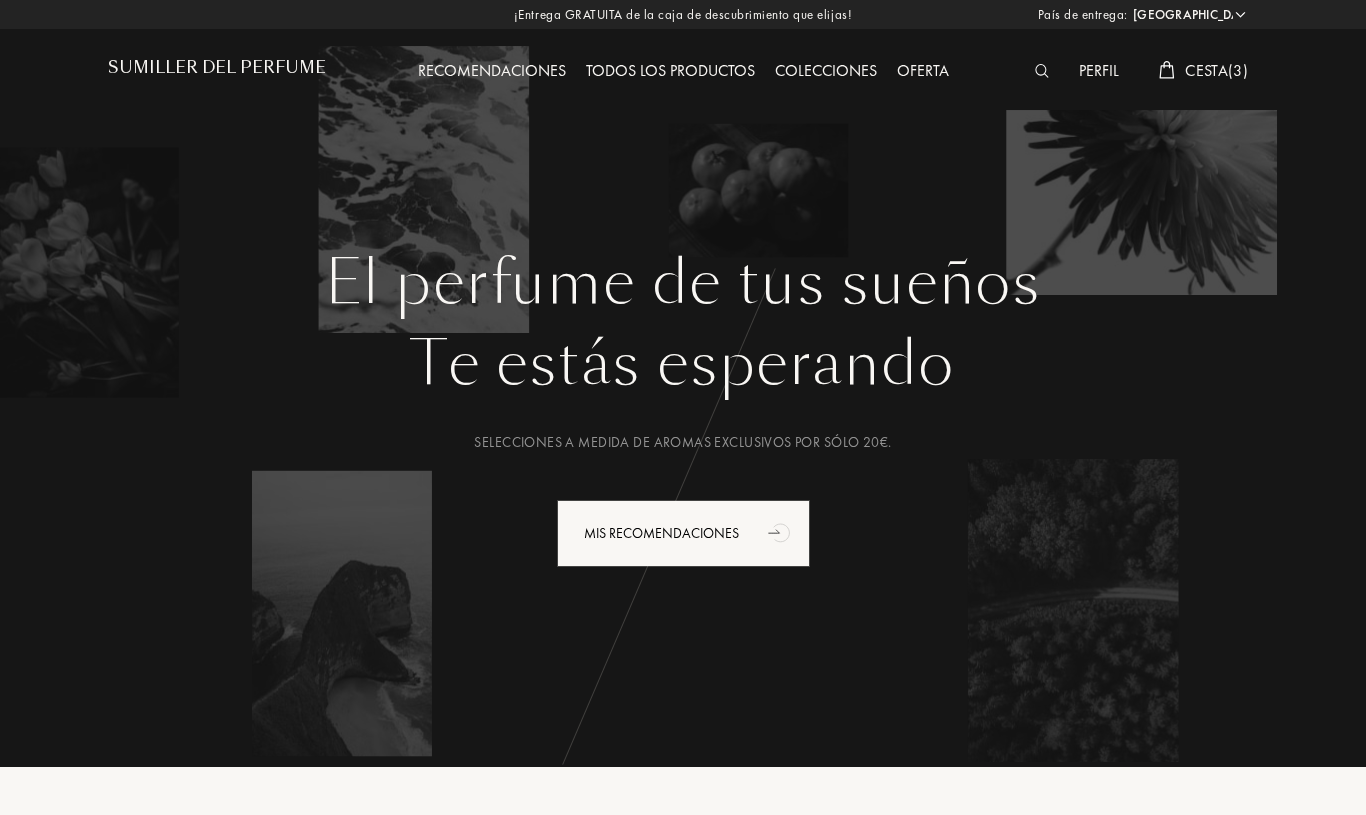 click on "Cesta" at bounding box center [1206, 70] 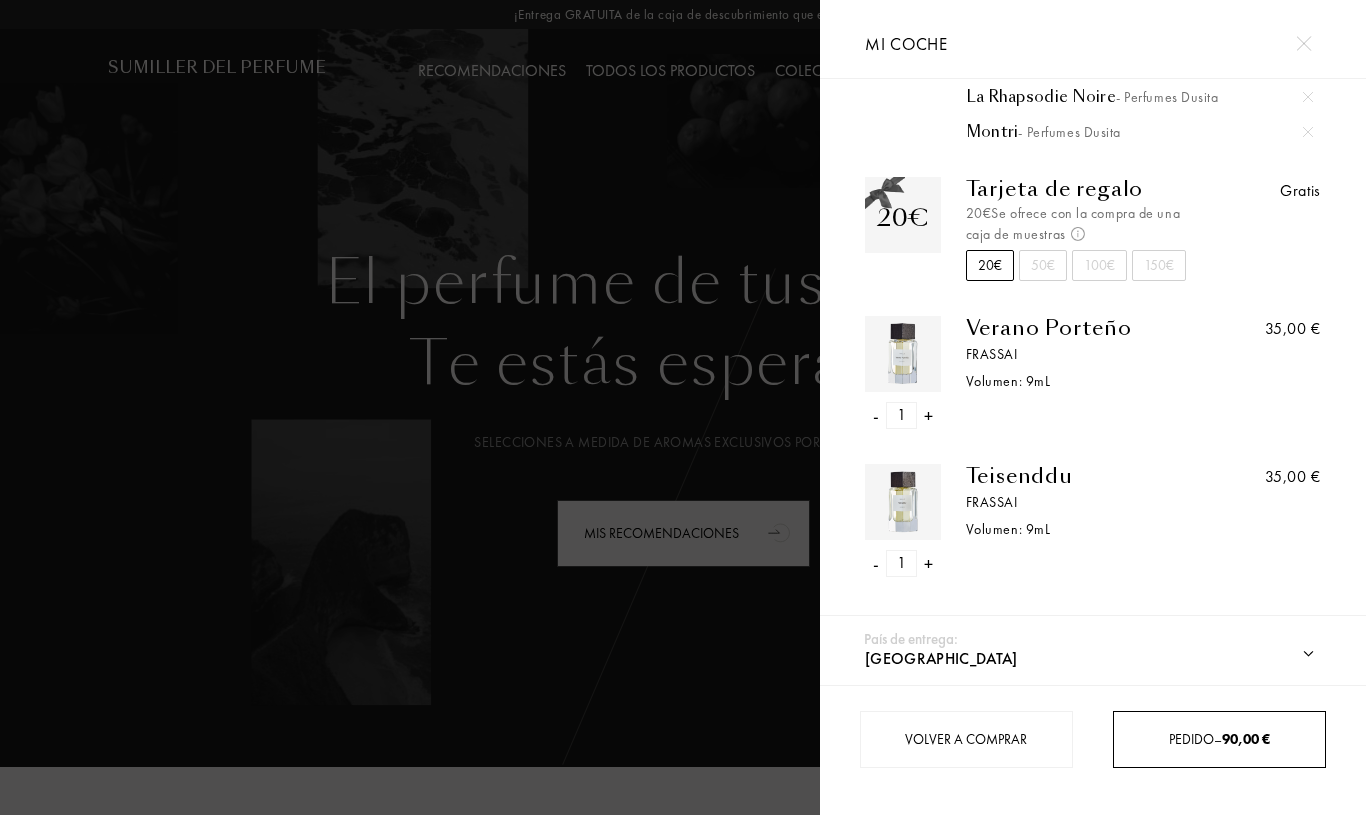 scroll, scrollTop: 223, scrollLeft: 0, axis: vertical 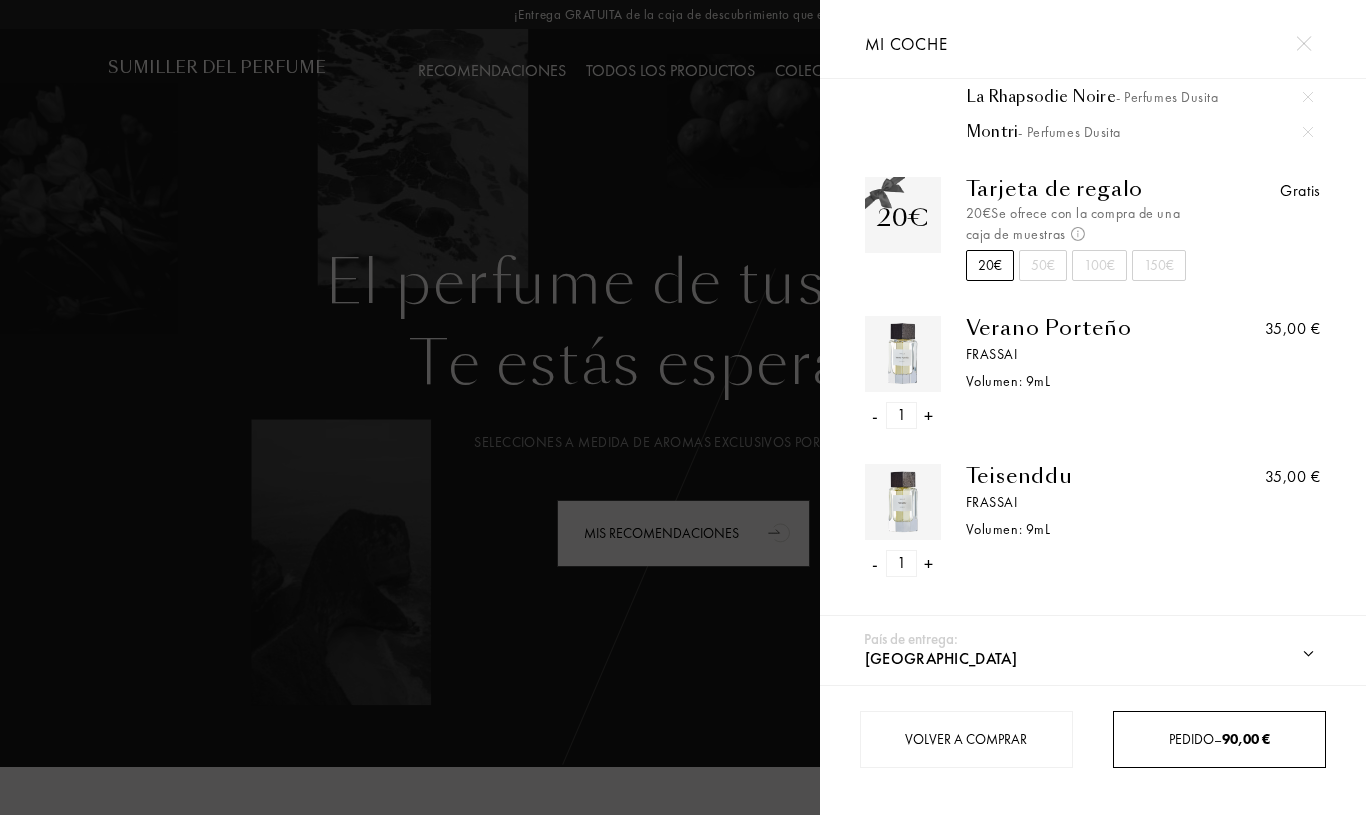 click on "-" at bounding box center (875, 415) 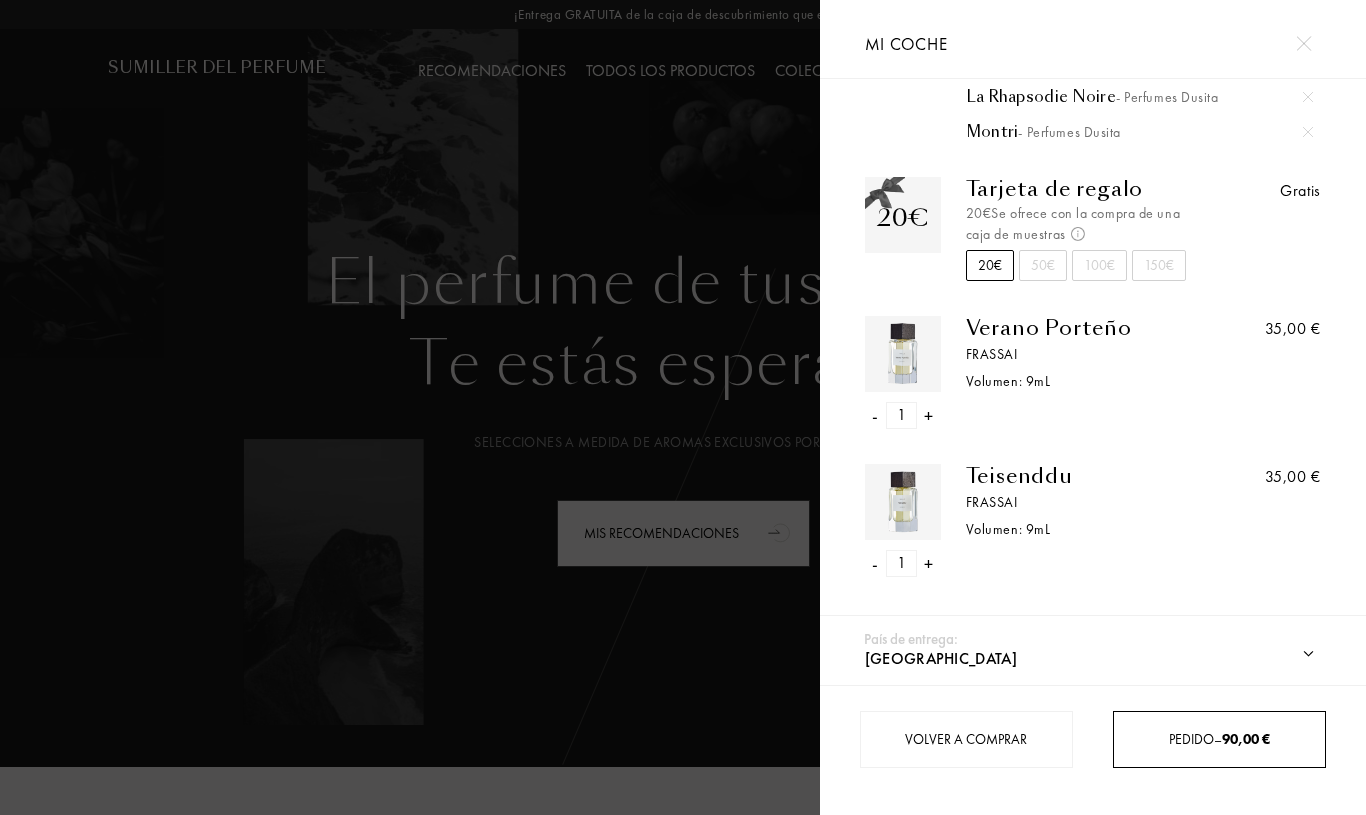 scroll, scrollTop: 75, scrollLeft: 0, axis: vertical 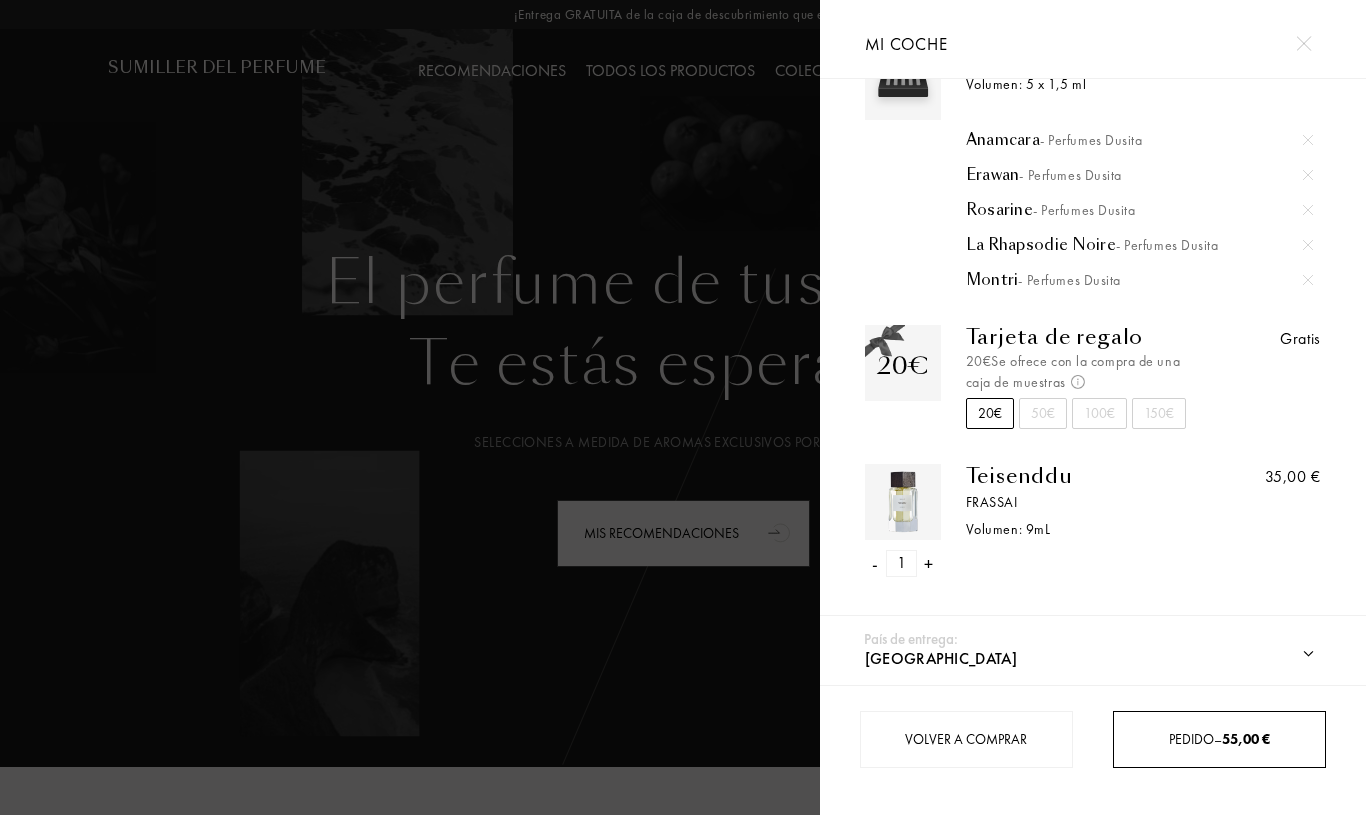 click on "20€" at bounding box center (903, 377) 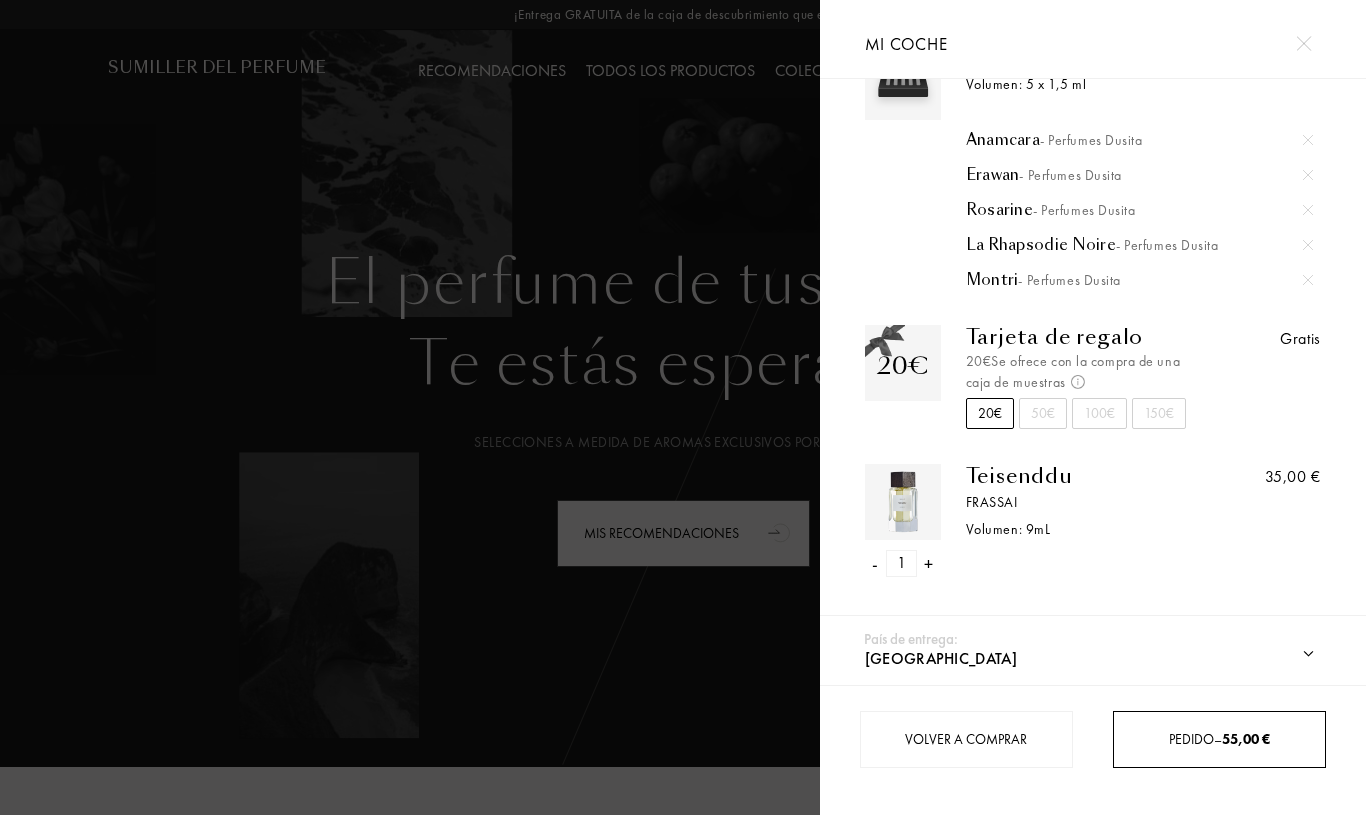 click on "-" at bounding box center [875, 563] 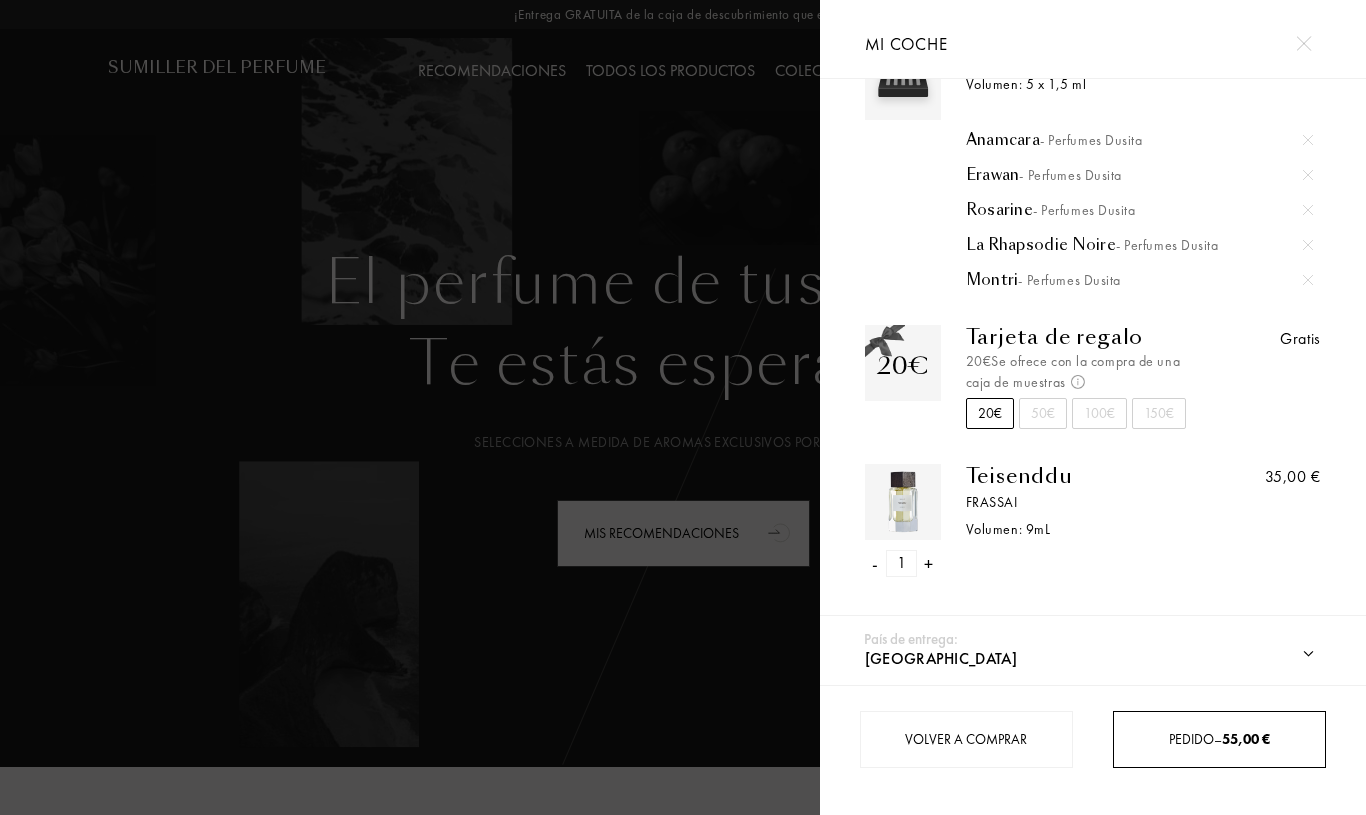 scroll, scrollTop: 0, scrollLeft: 0, axis: both 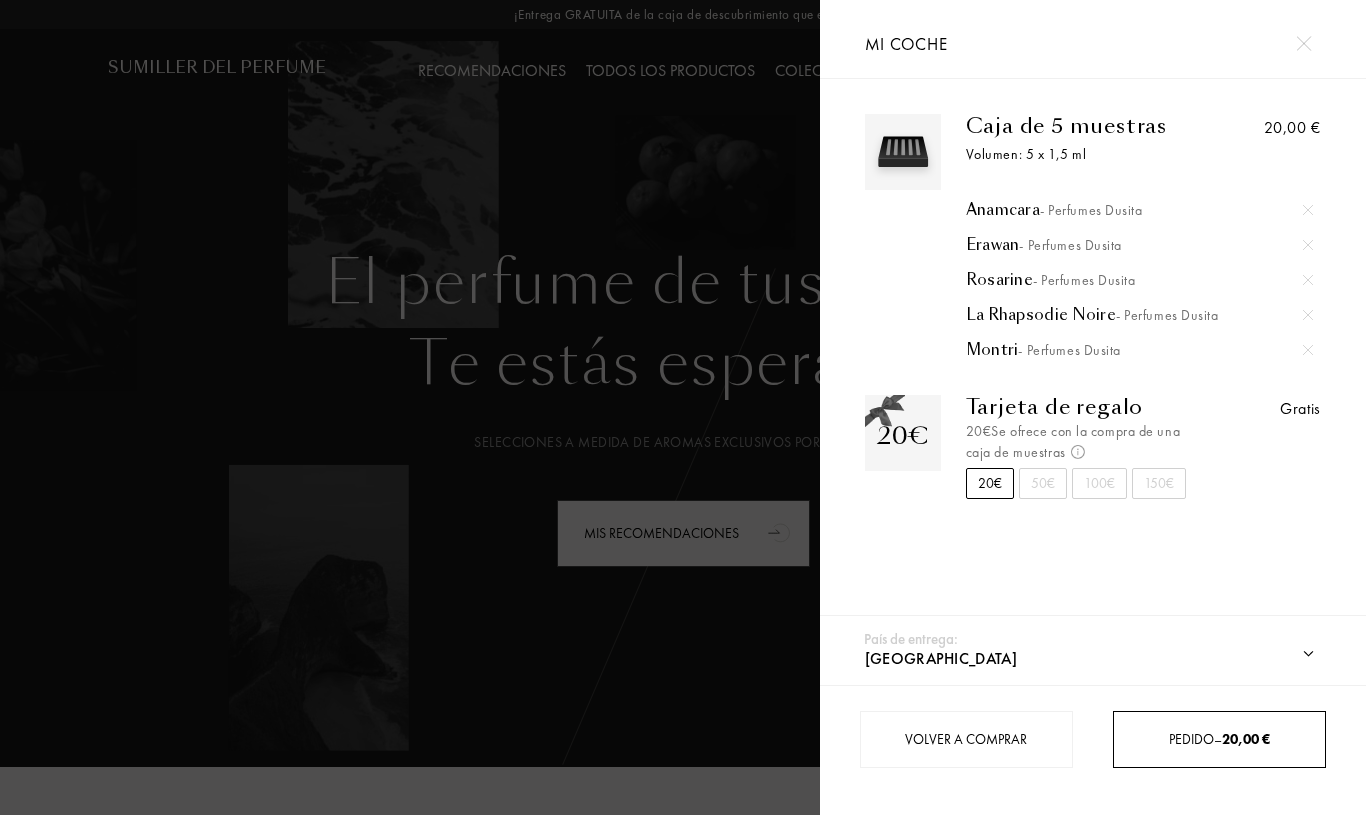 click at bounding box center [410, 407] 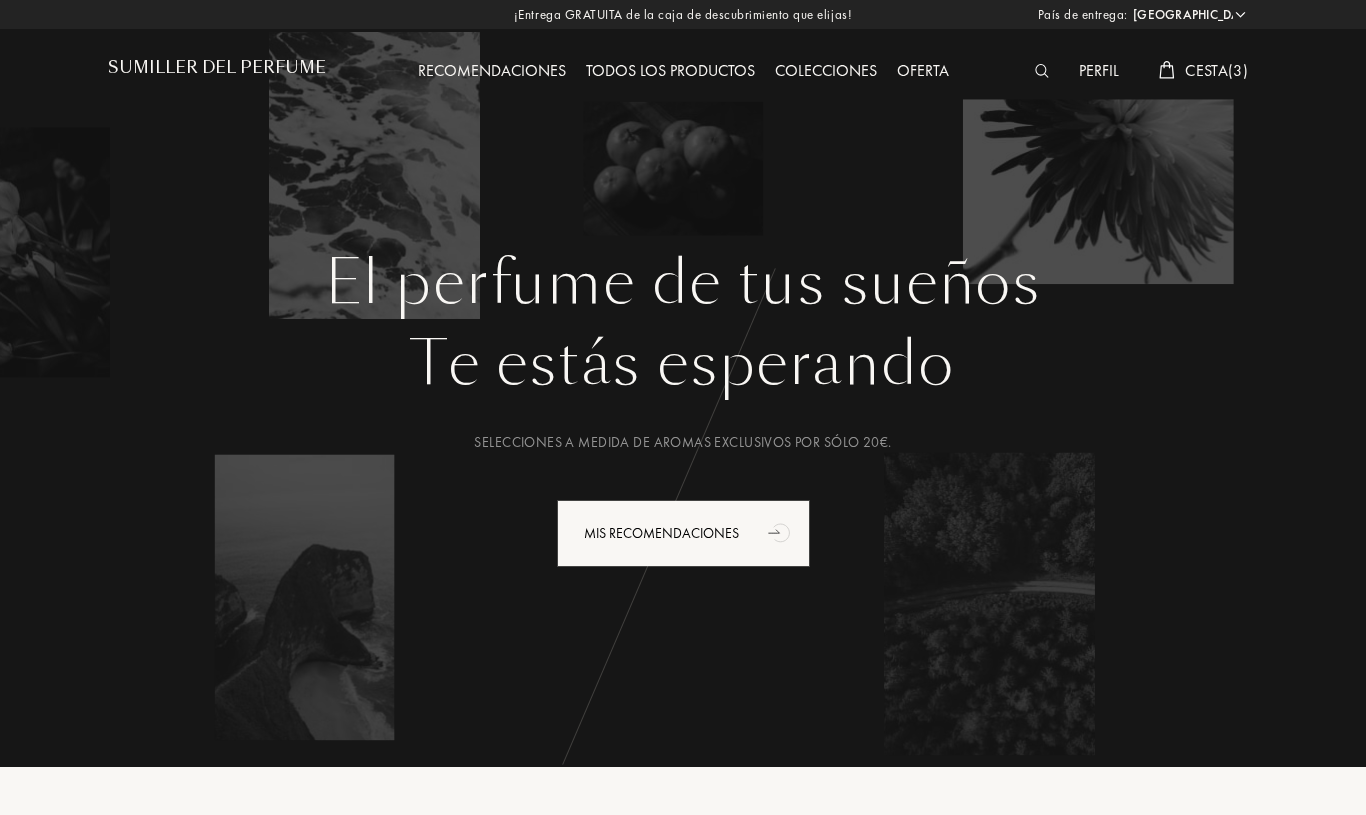 click on "Todos los productos" at bounding box center (670, 70) 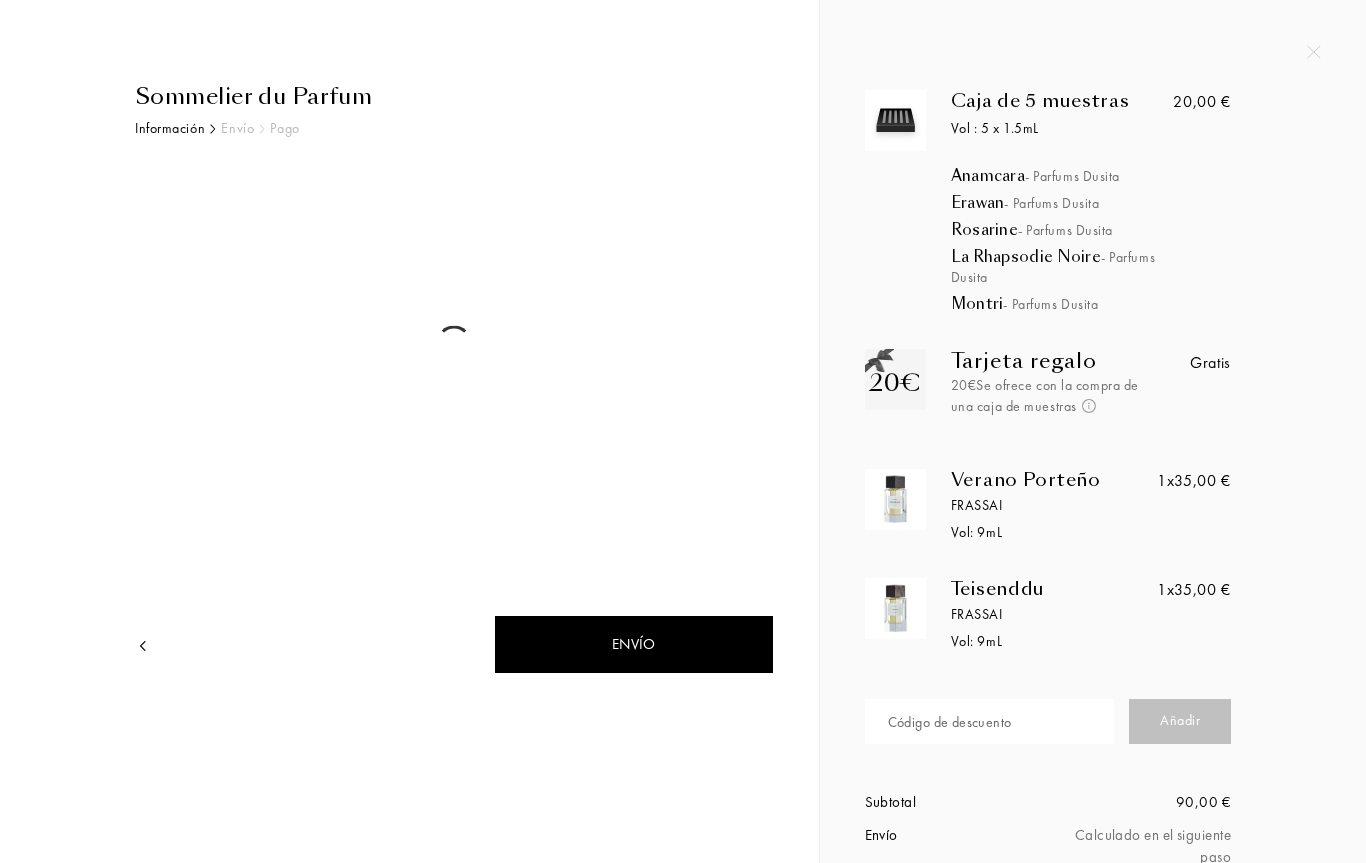 scroll, scrollTop: 0, scrollLeft: 0, axis: both 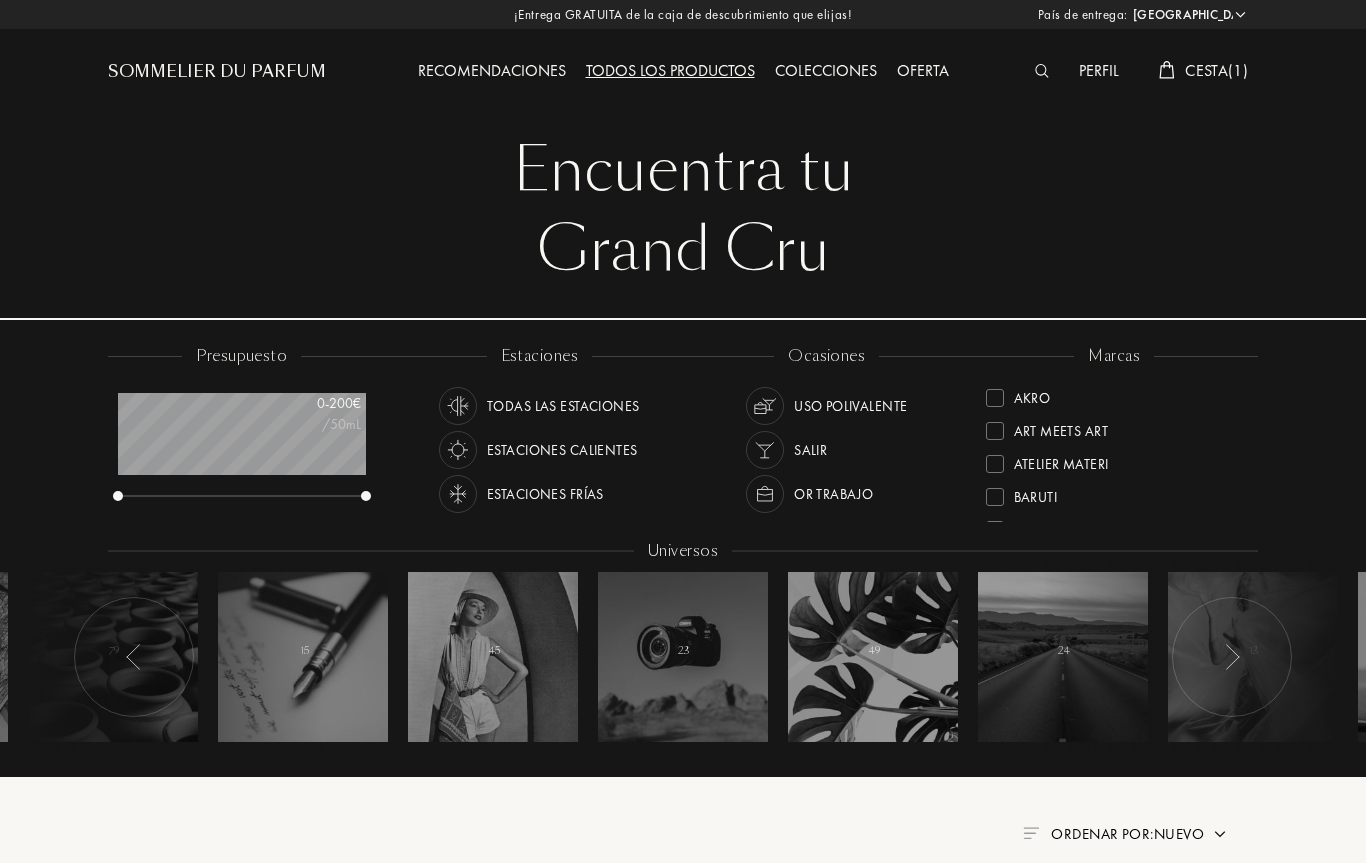 select on "ES" 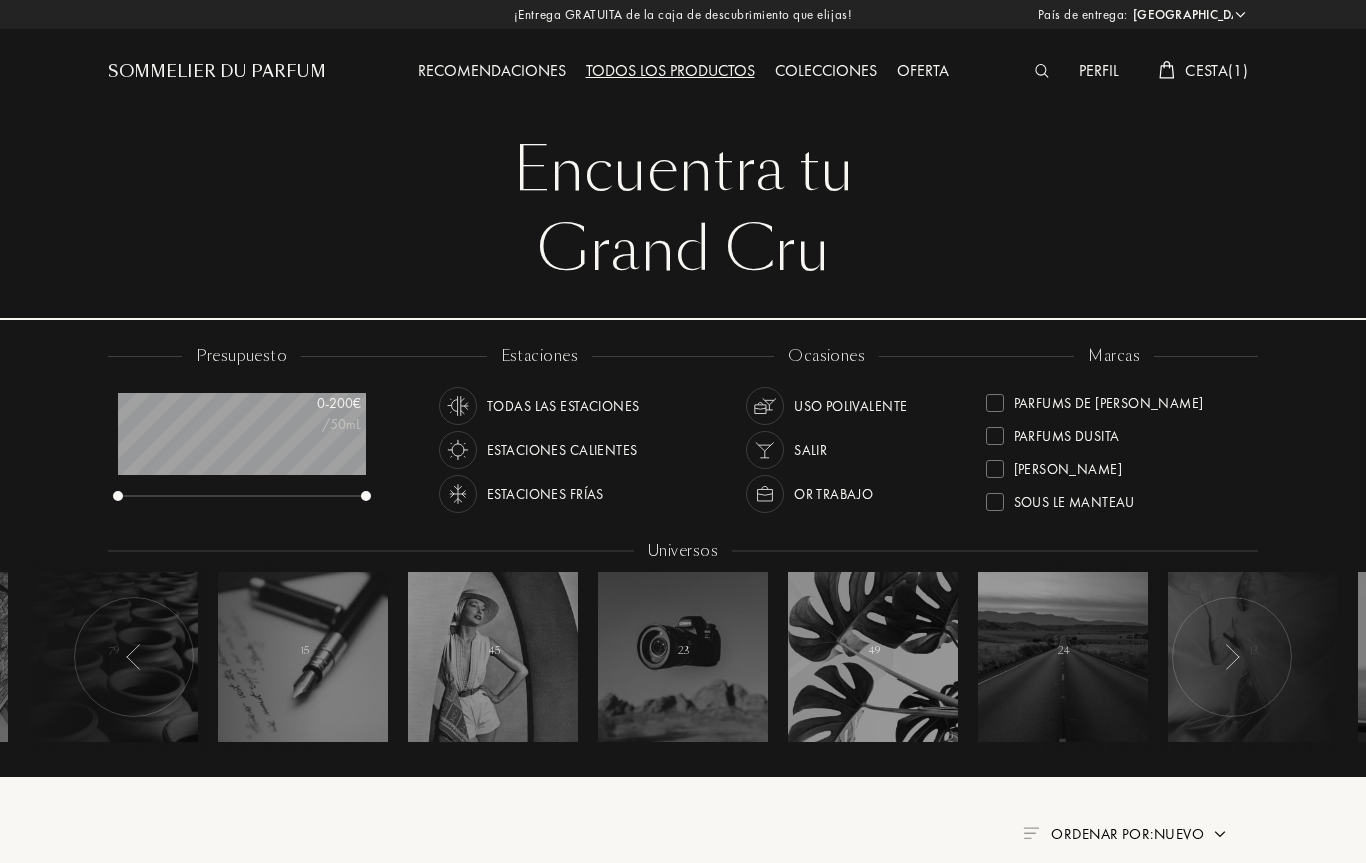 scroll, scrollTop: 671, scrollLeft: 0, axis: vertical 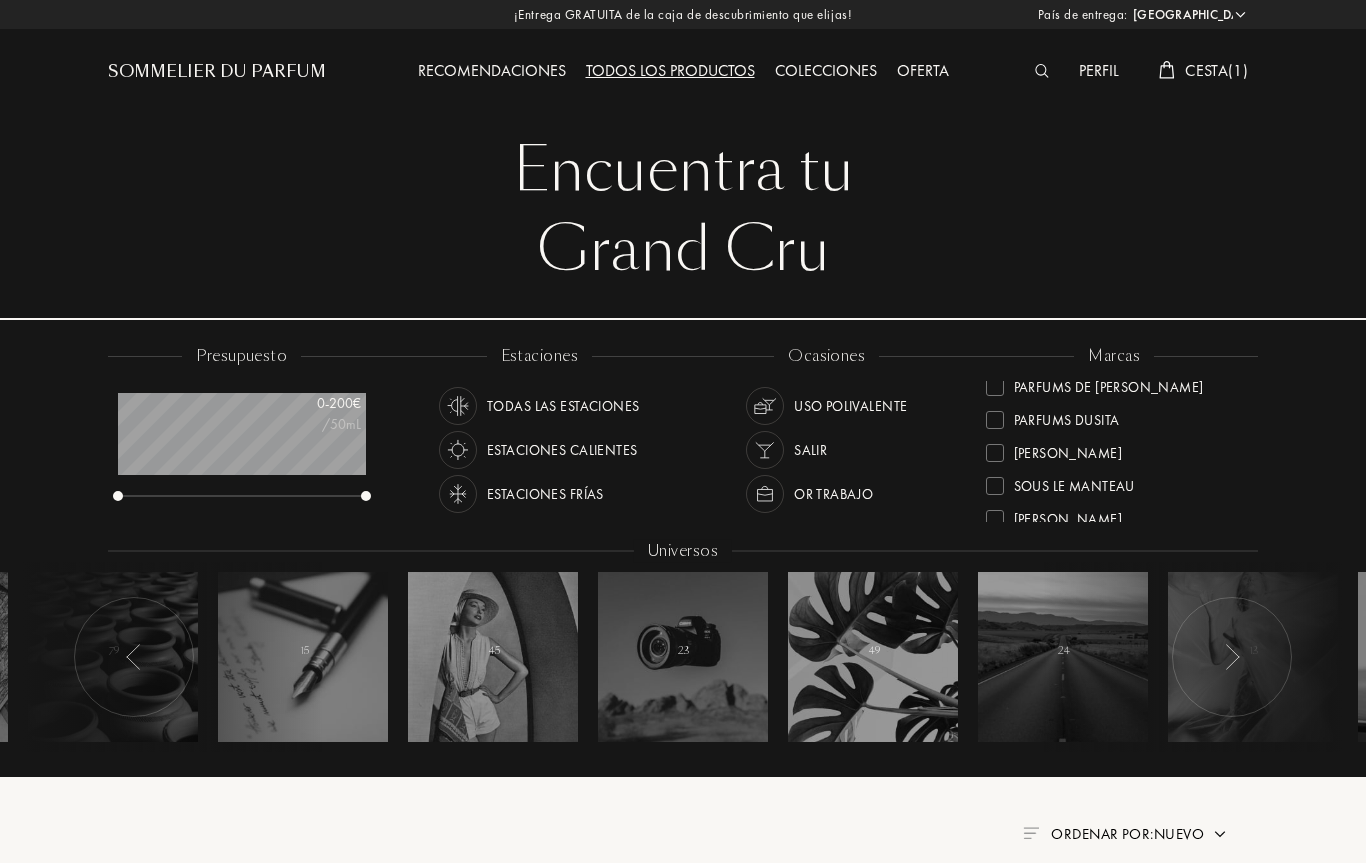 click on "Parfums Dusita" at bounding box center [1067, 416] 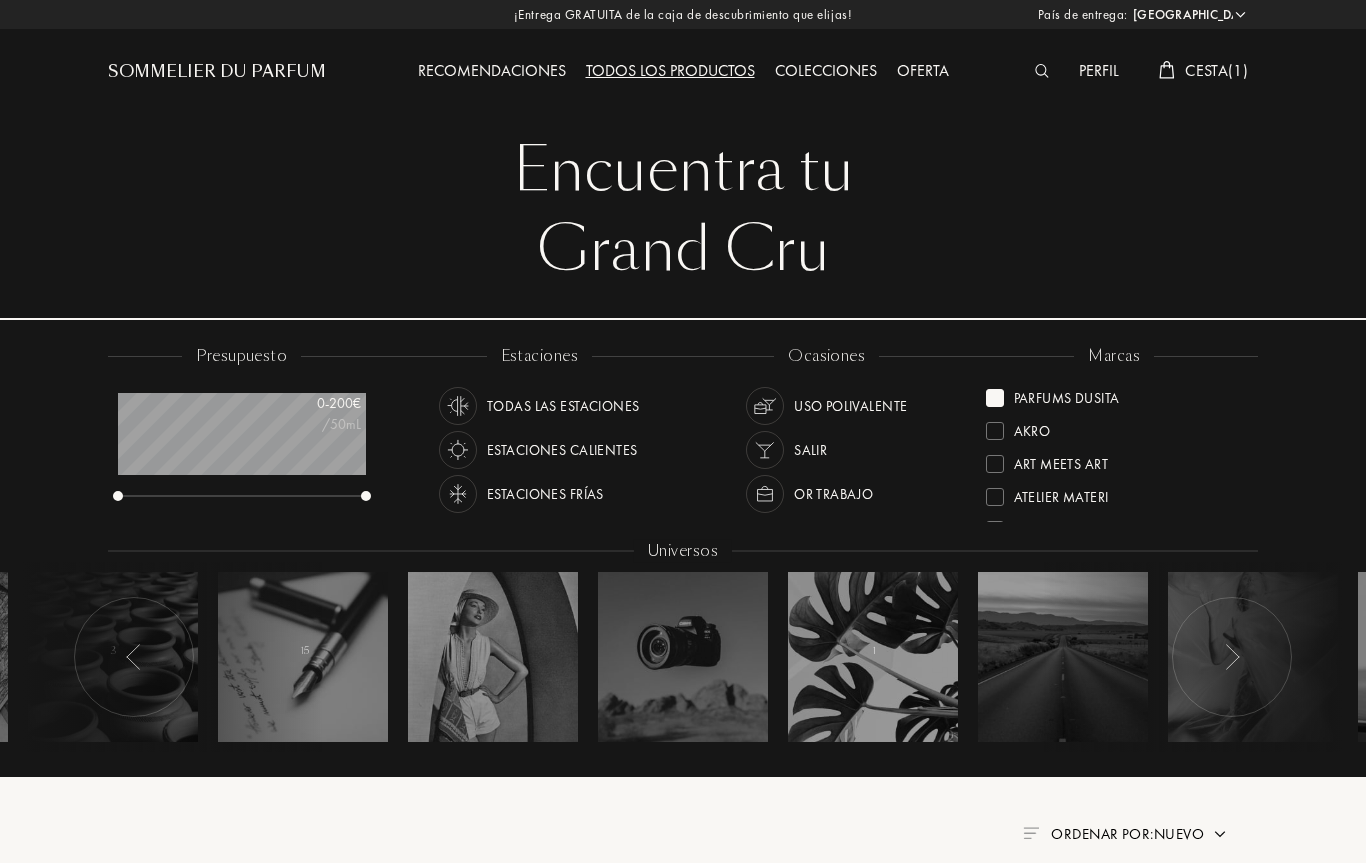 scroll, scrollTop: 0, scrollLeft: 0, axis: both 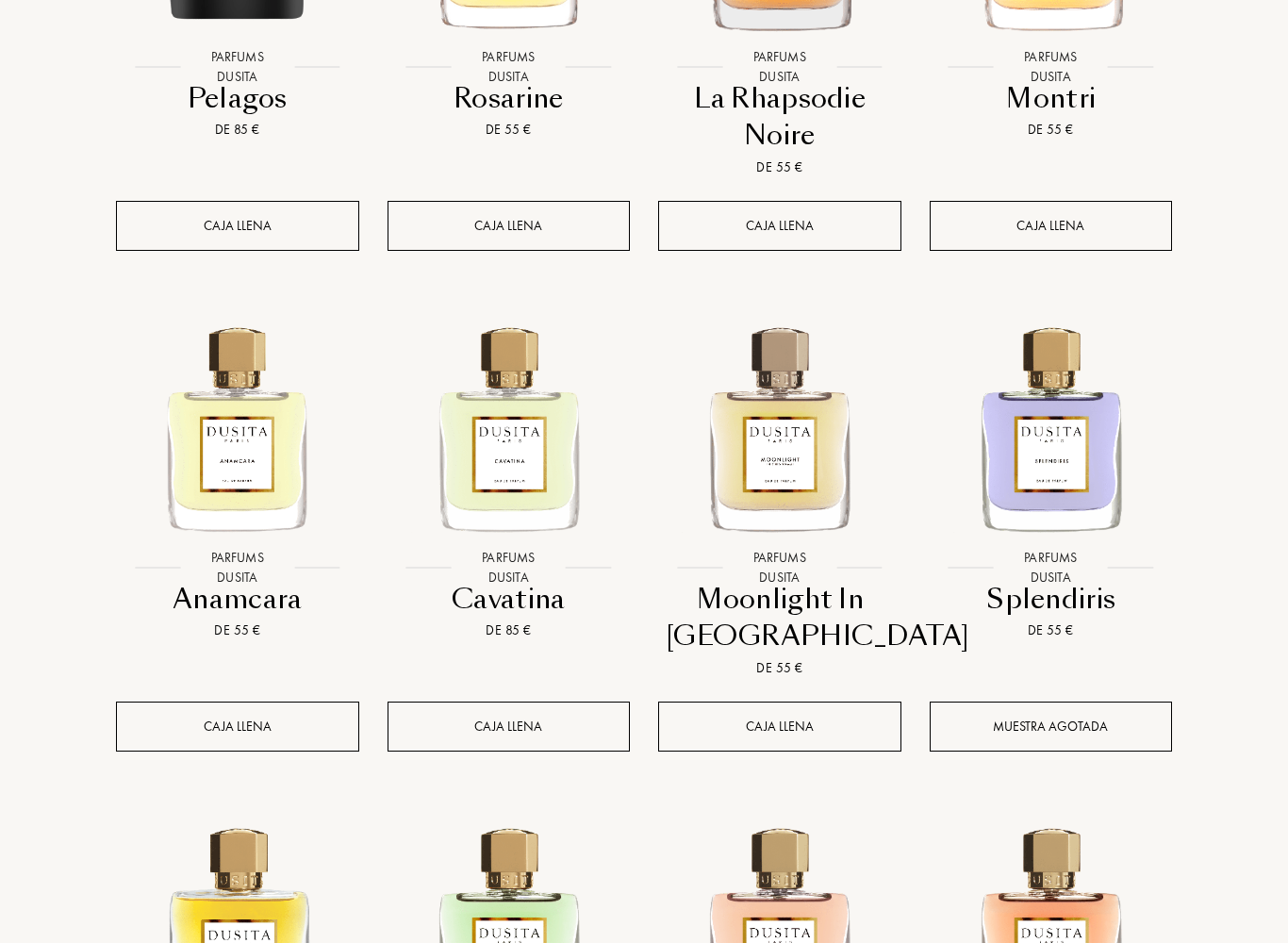 click at bounding box center [1050, 426] 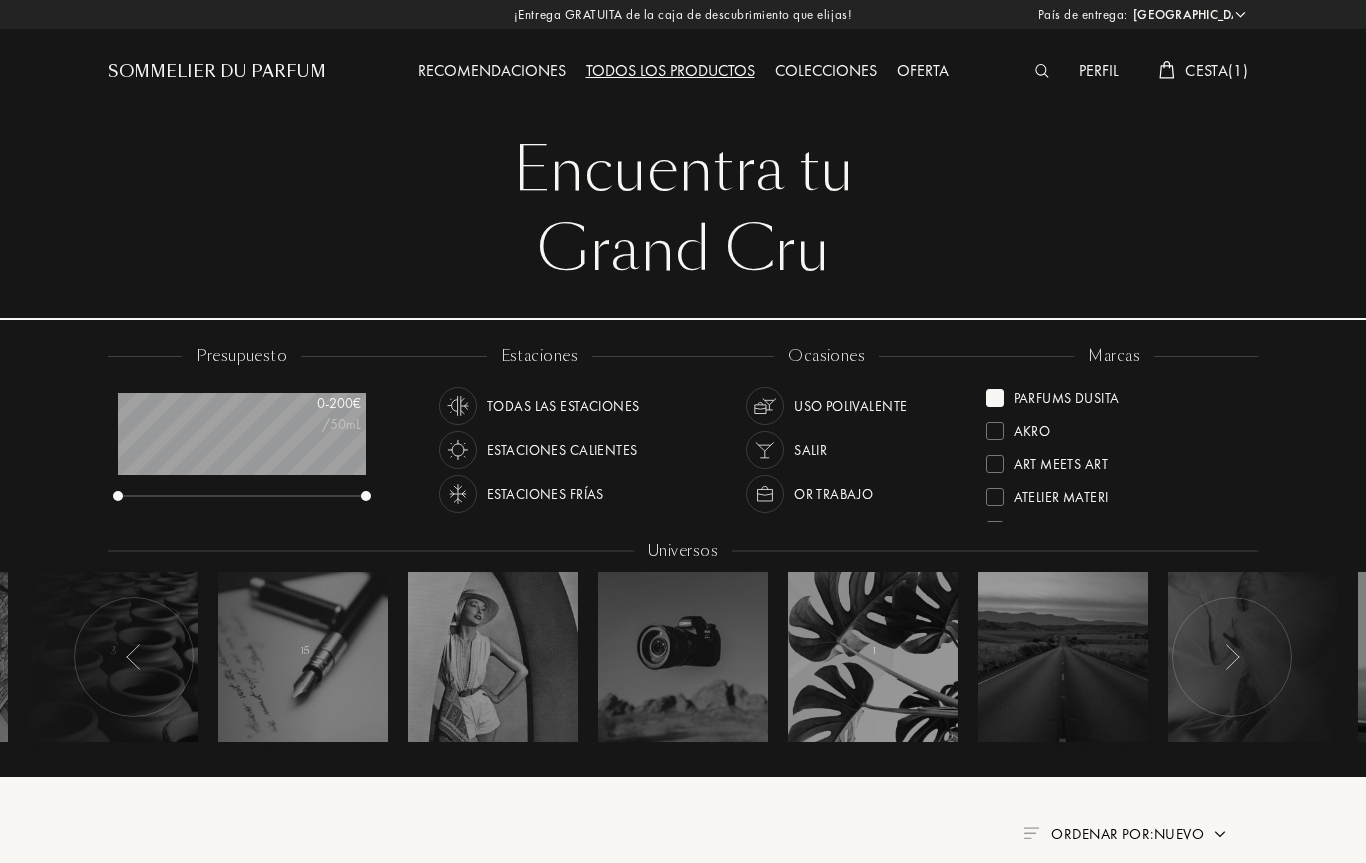 scroll, scrollTop: 1168, scrollLeft: 0, axis: vertical 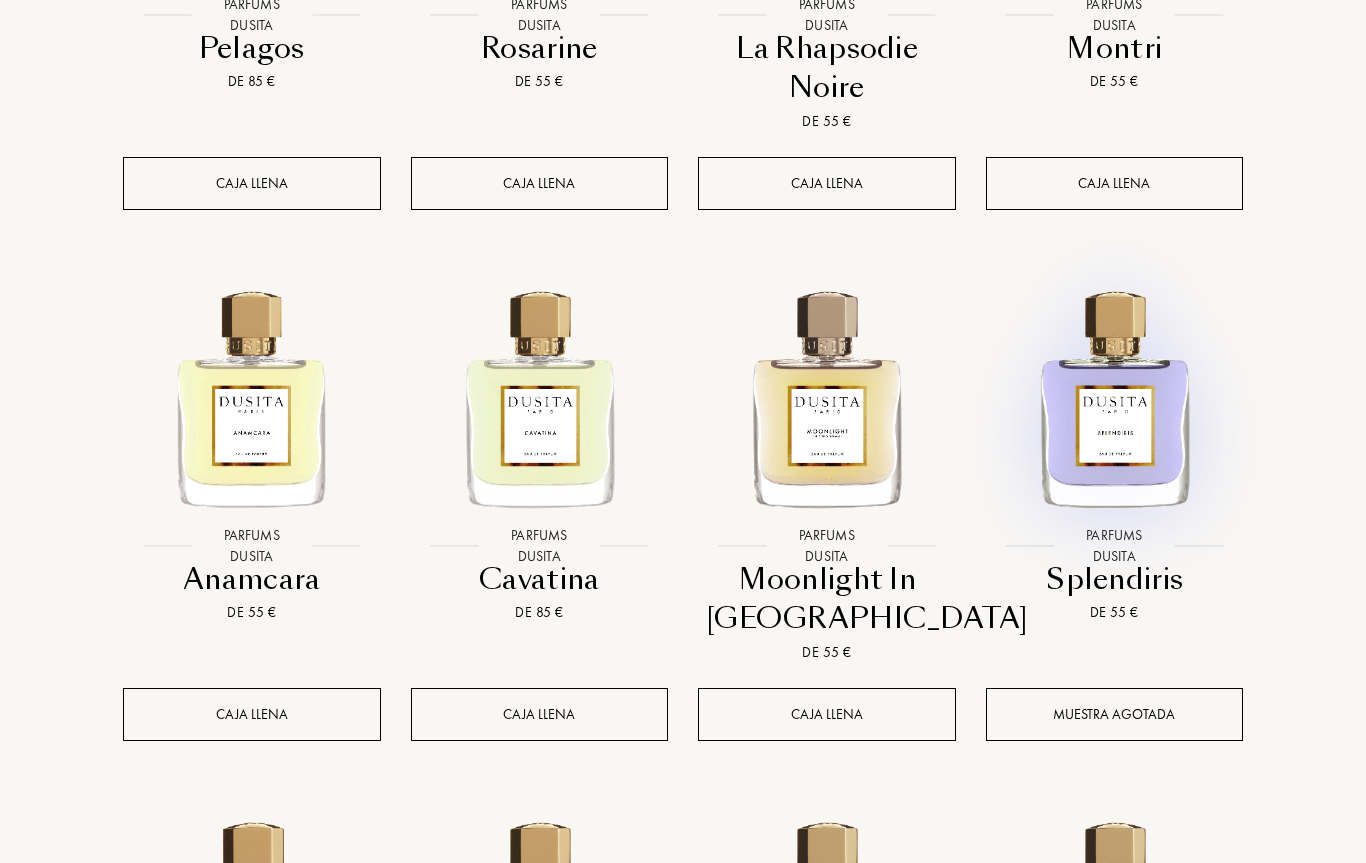 click at bounding box center [251, 396] 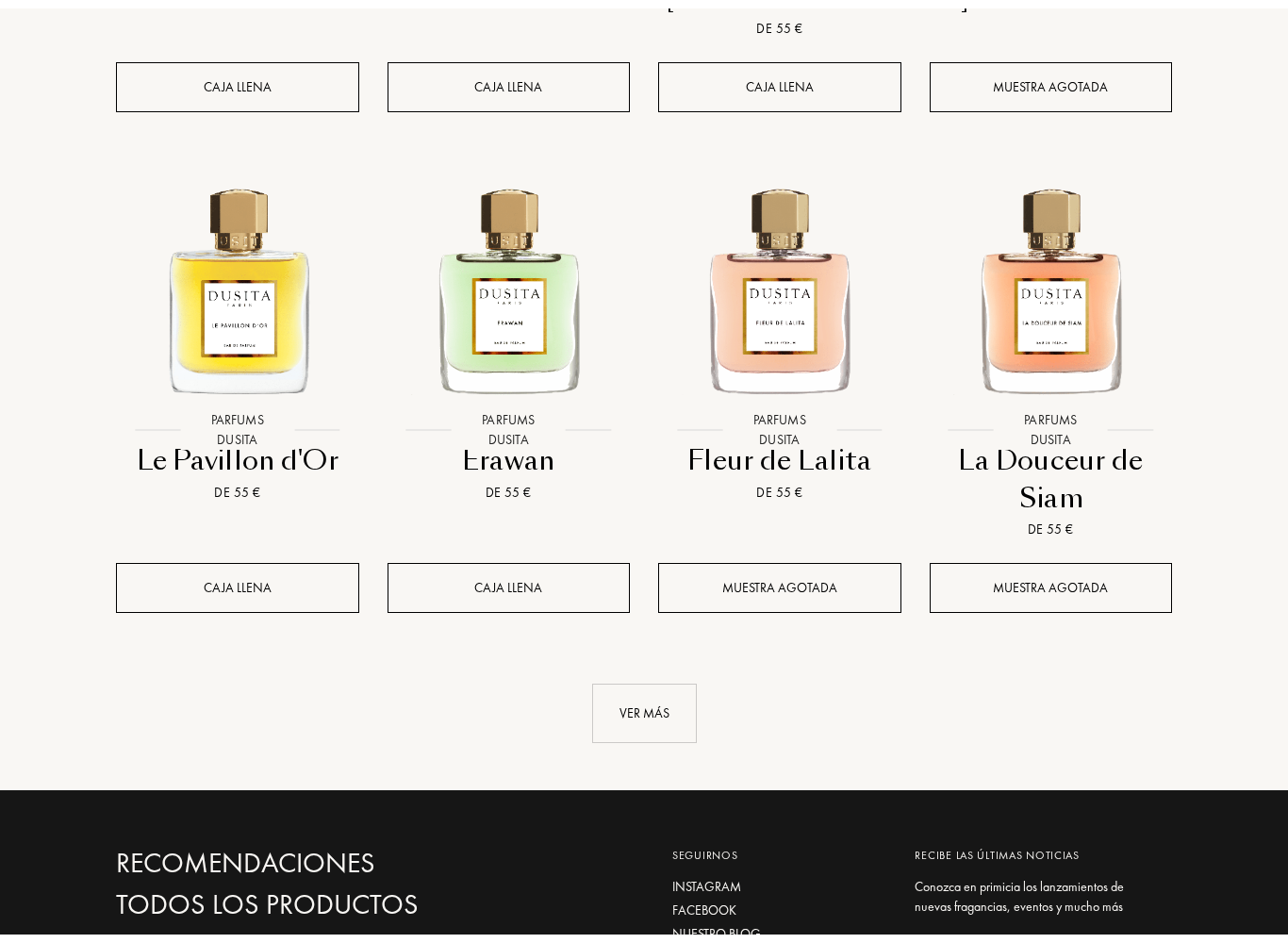scroll, scrollTop: 1689, scrollLeft: 0, axis: vertical 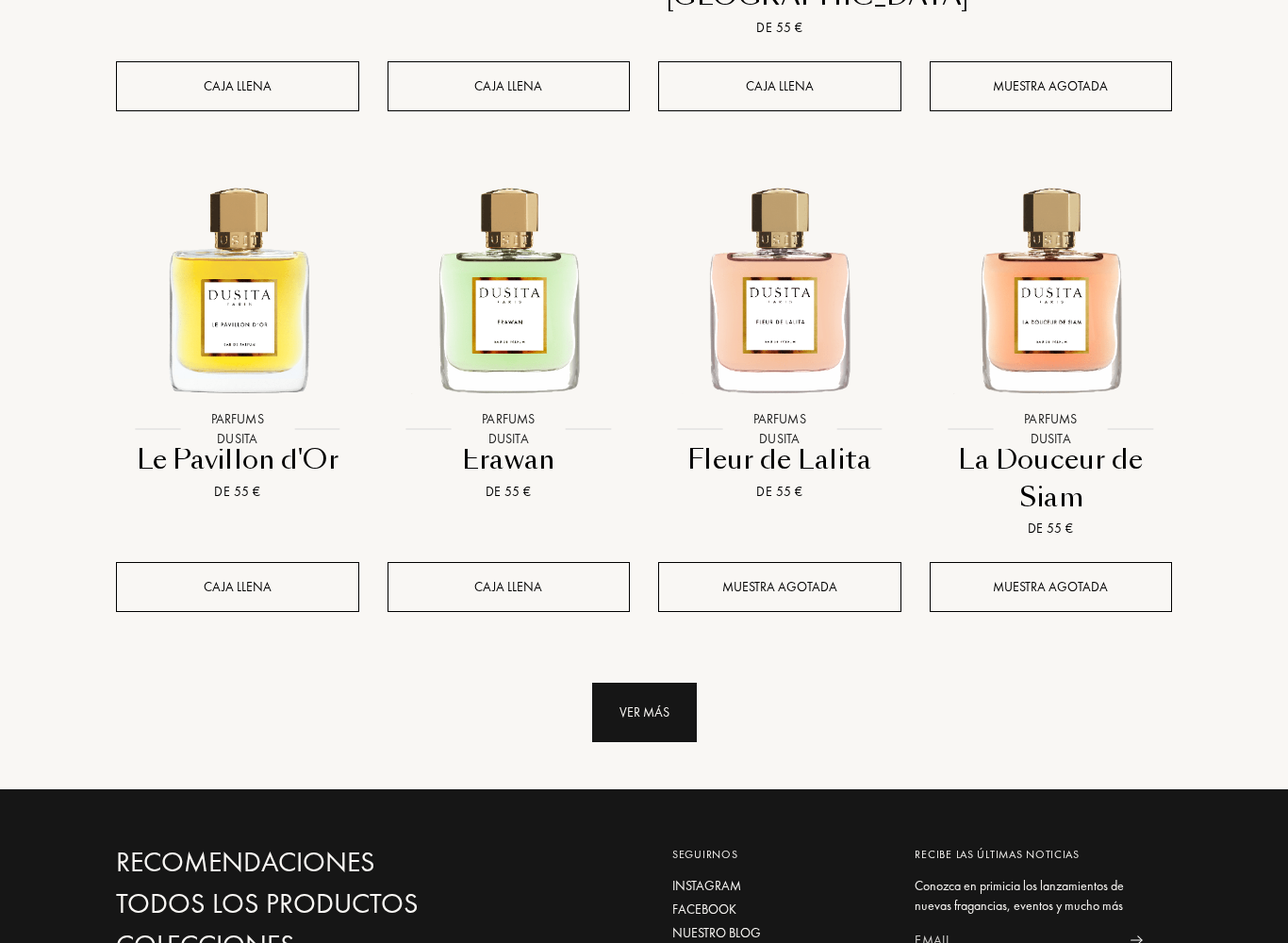 click on "Ver más" at bounding box center [644, 712] 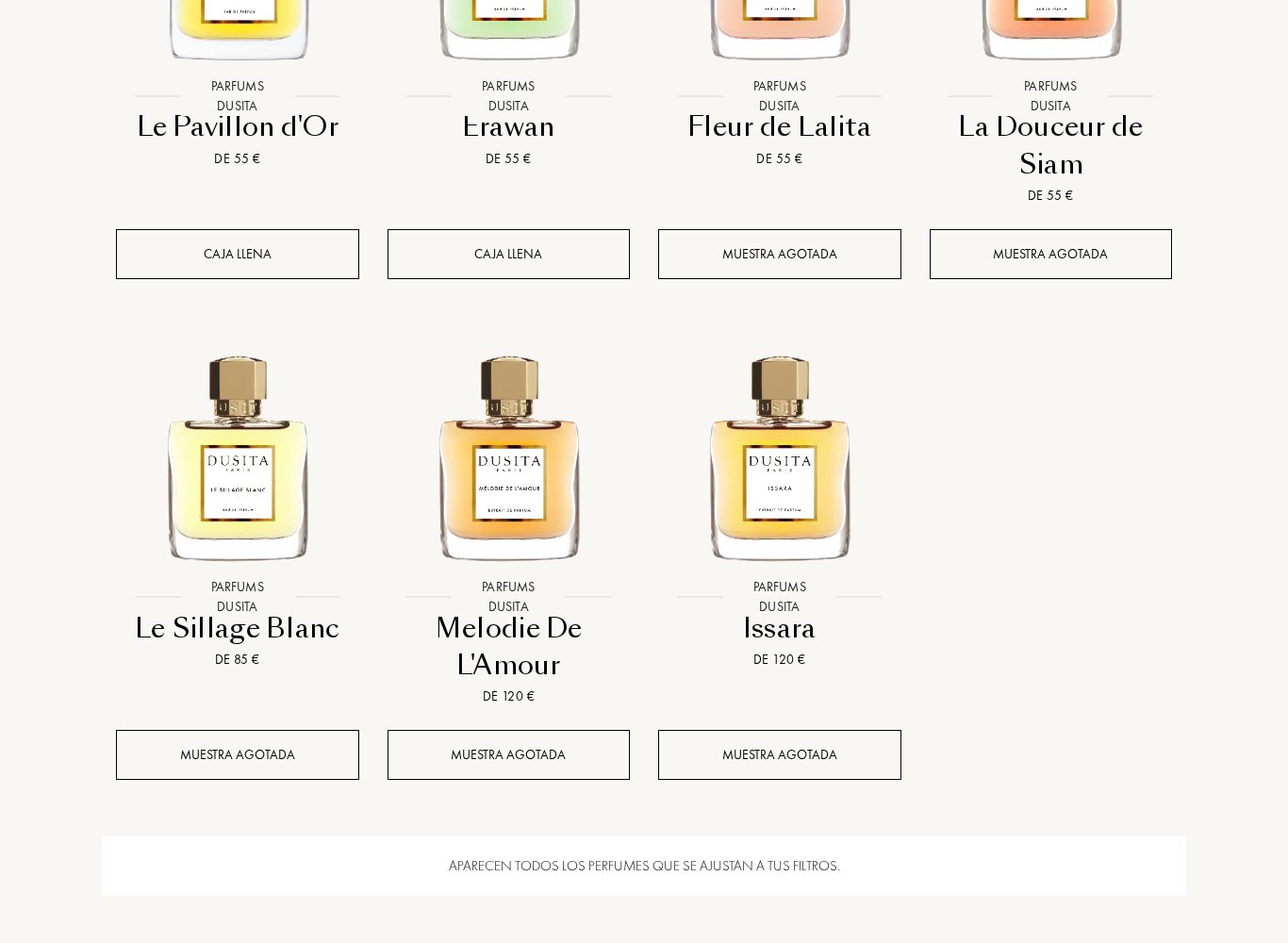 scroll, scrollTop: 2023, scrollLeft: 0, axis: vertical 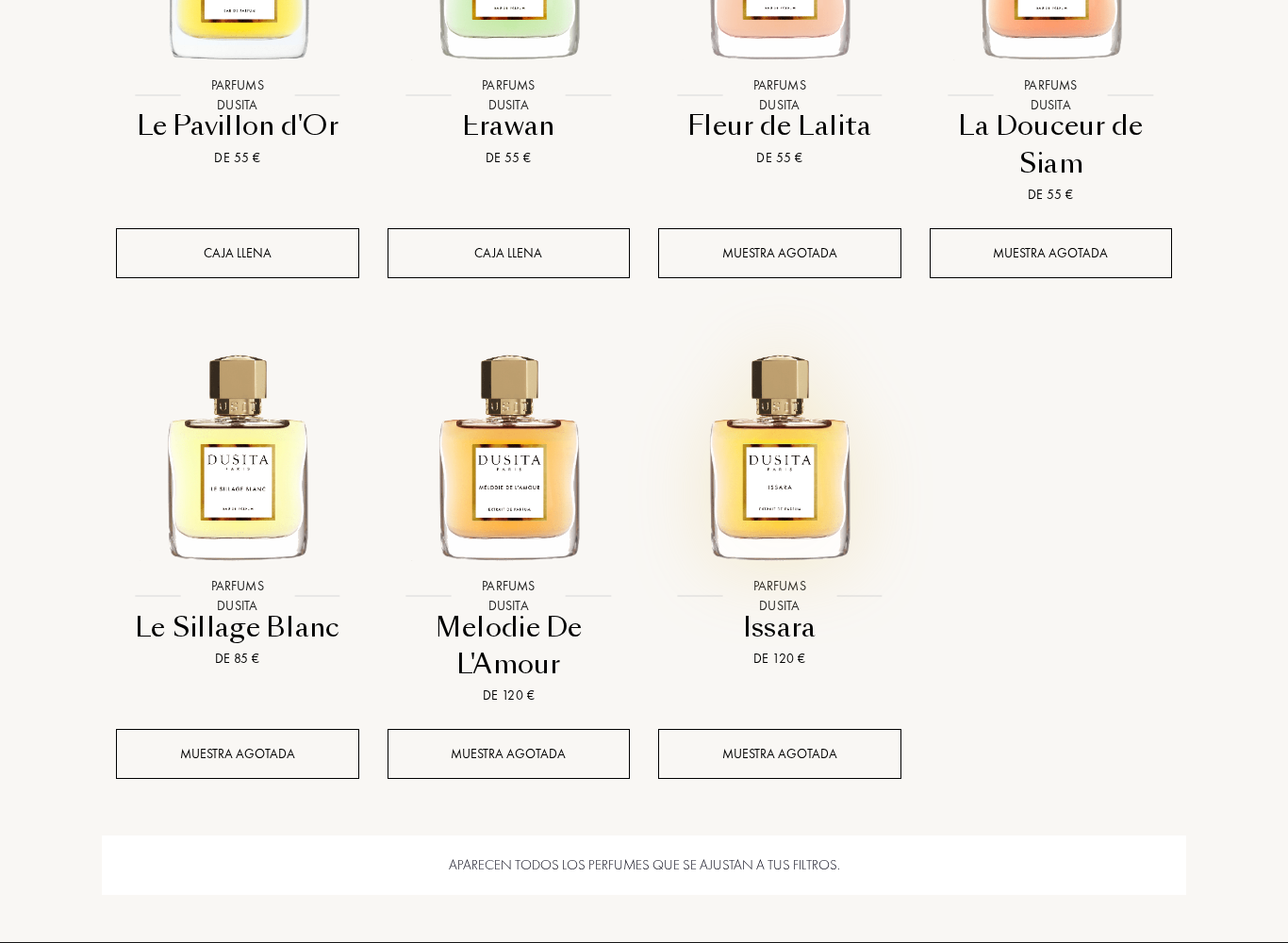 click at bounding box center [779, 454] 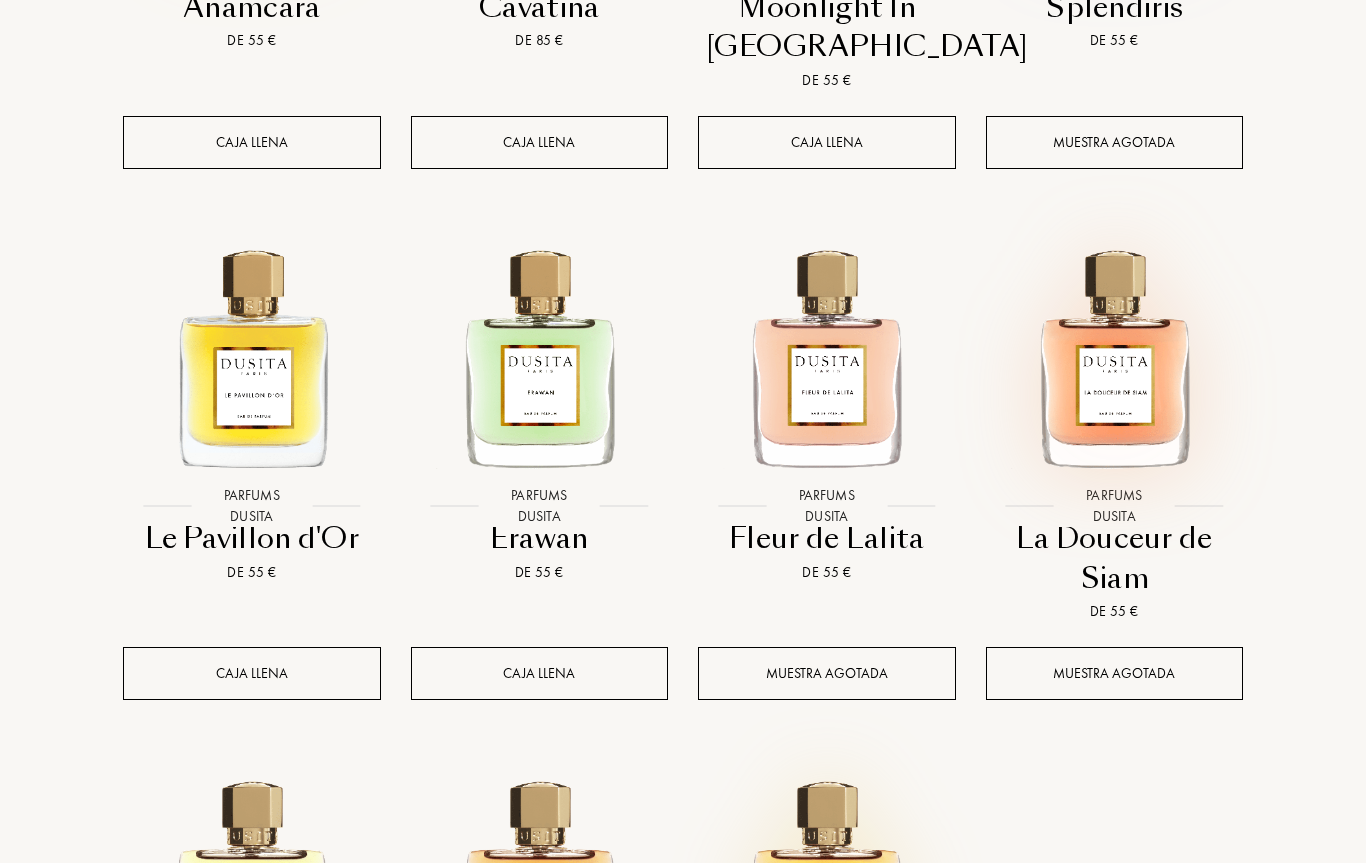 scroll, scrollTop: 1740, scrollLeft: 0, axis: vertical 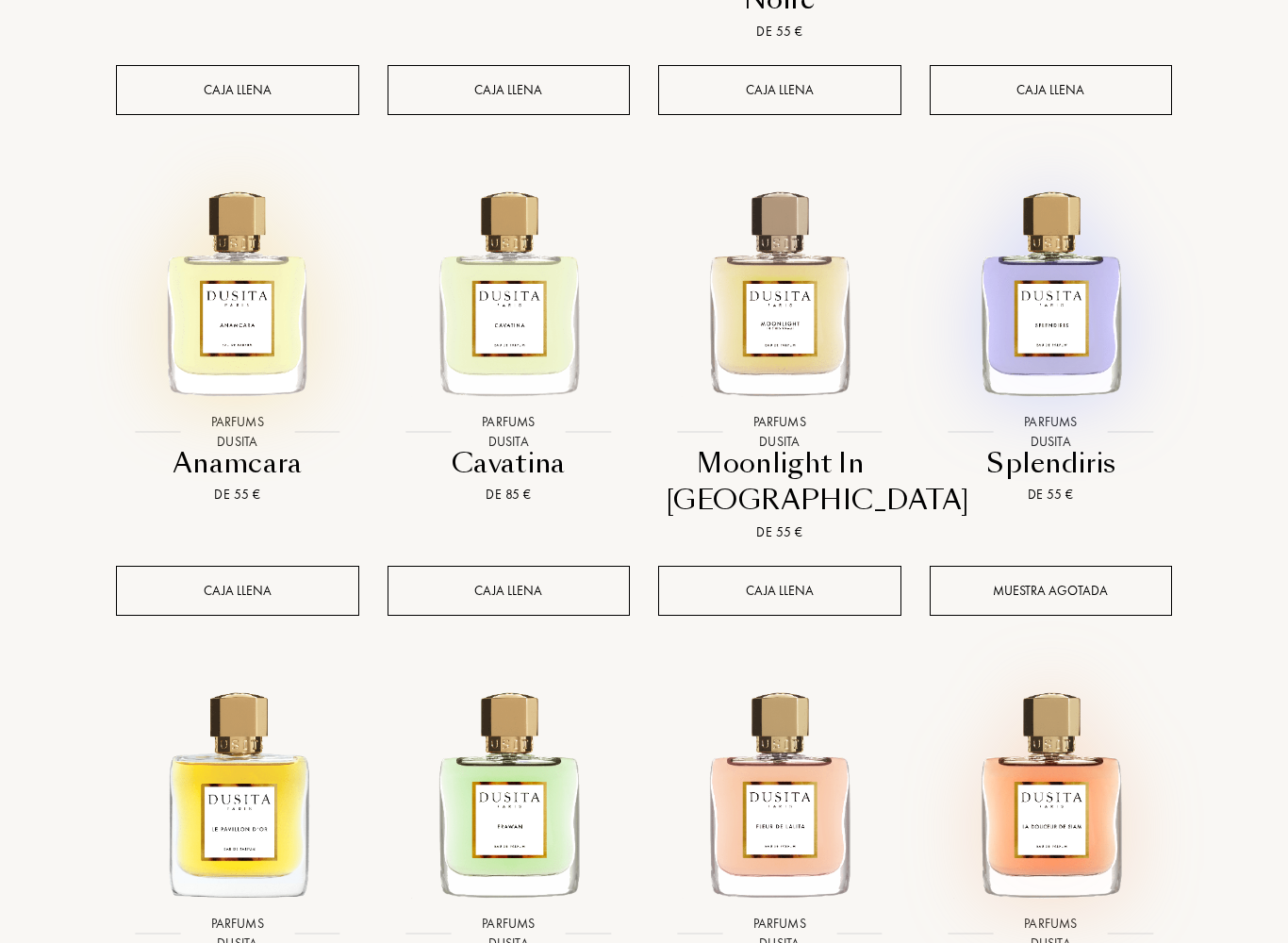 click at bounding box center (1050, 291) 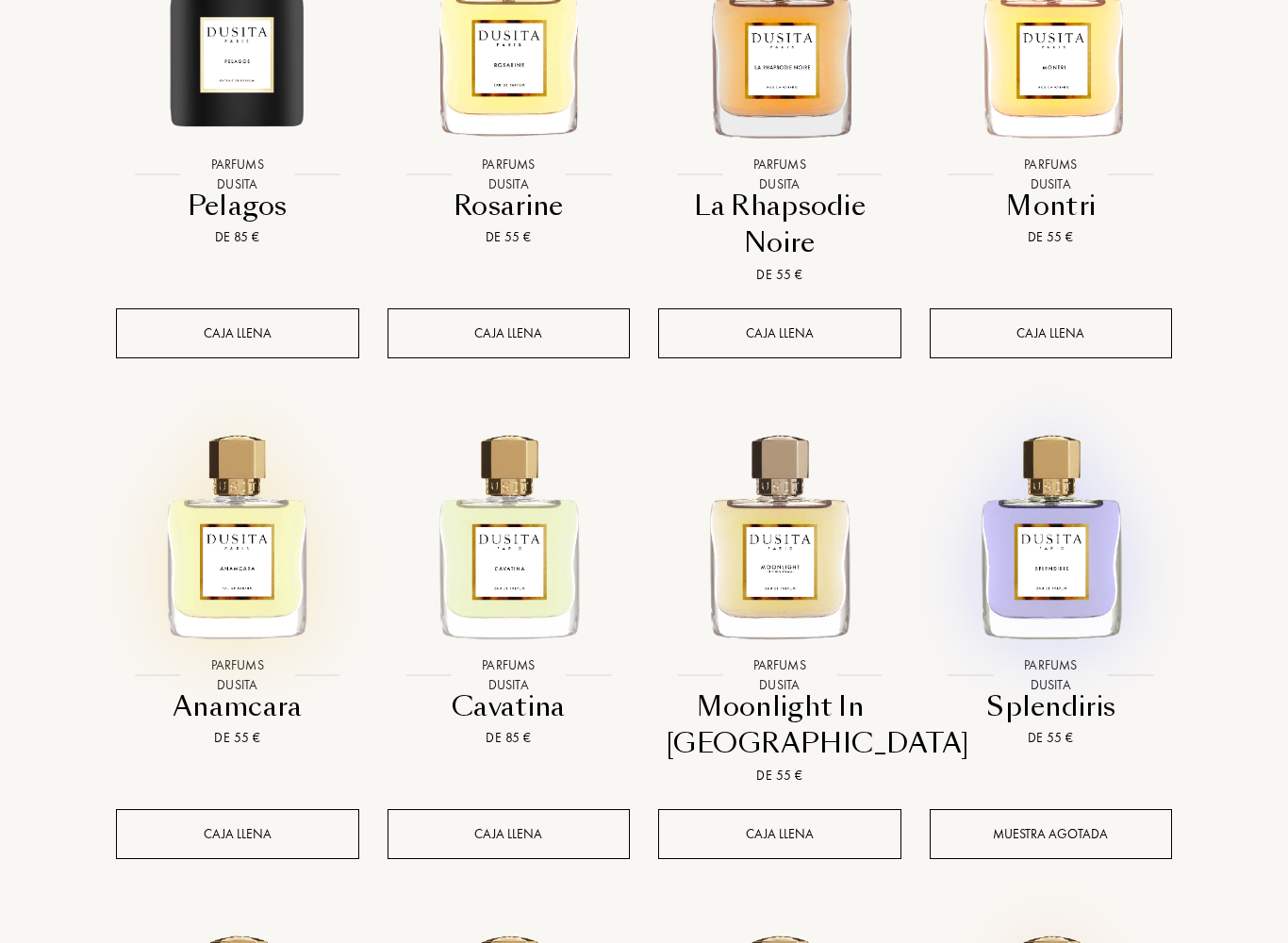 scroll, scrollTop: 951, scrollLeft: 0, axis: vertical 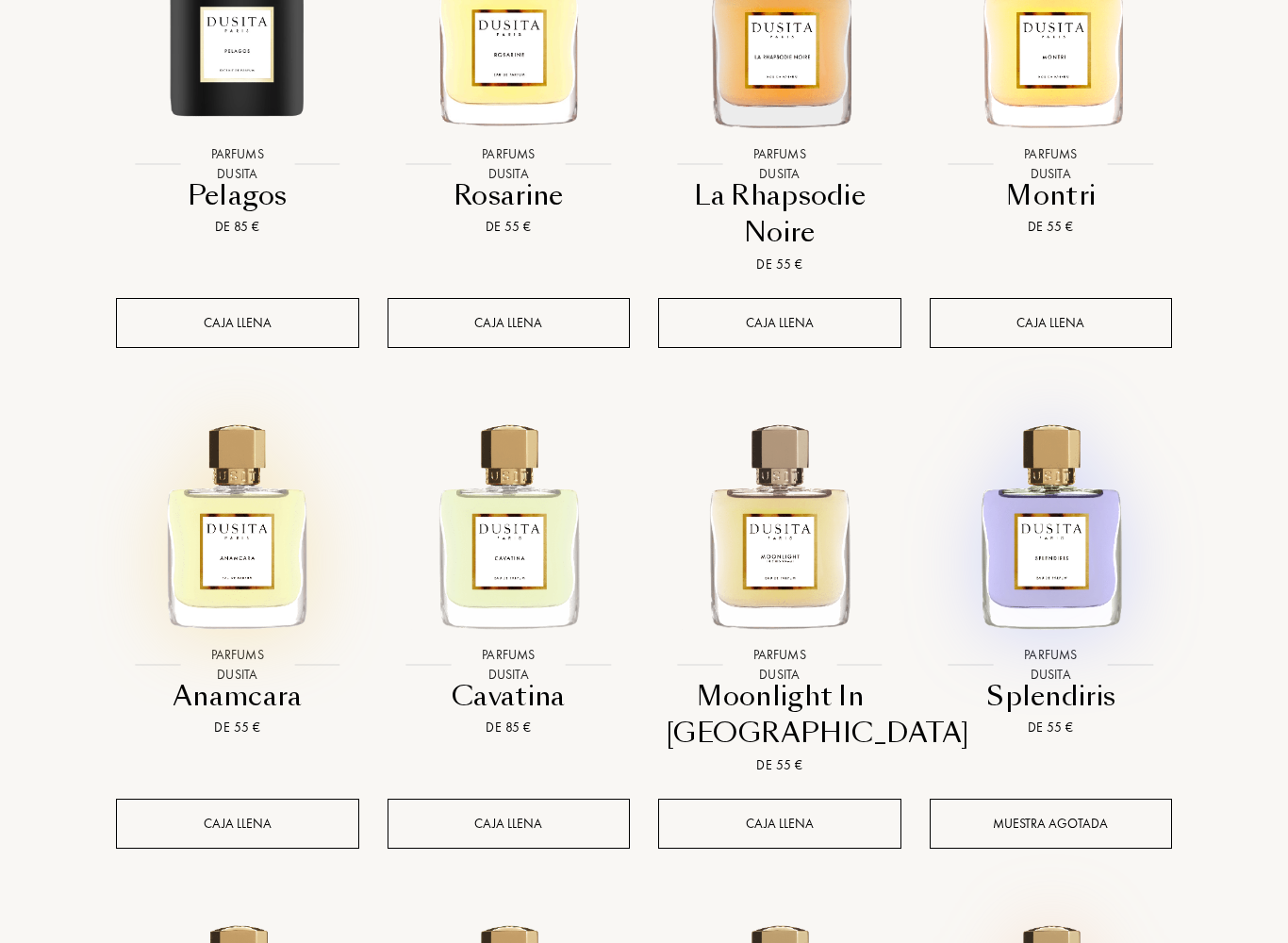 click at bounding box center (237, 523) 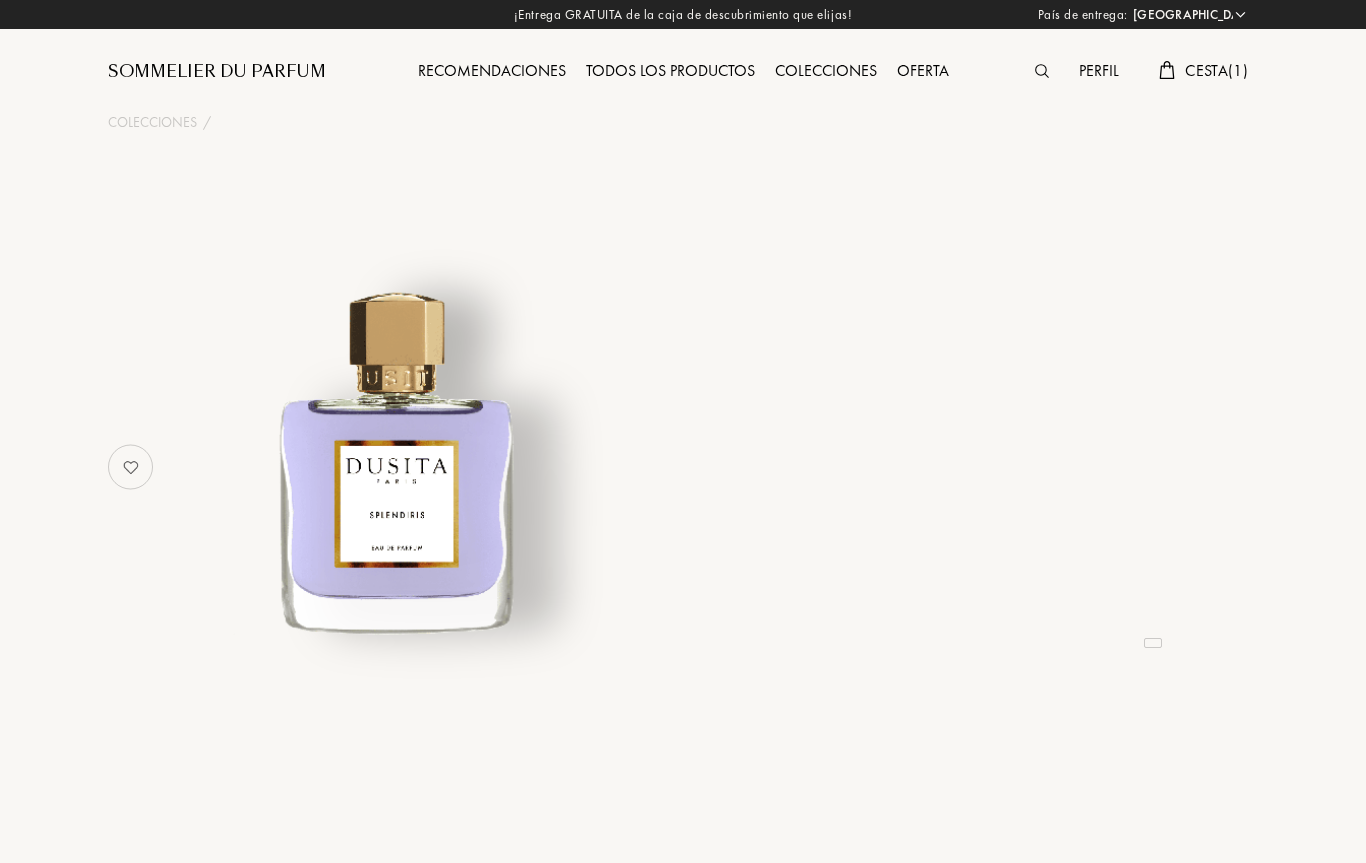 select on "ES" 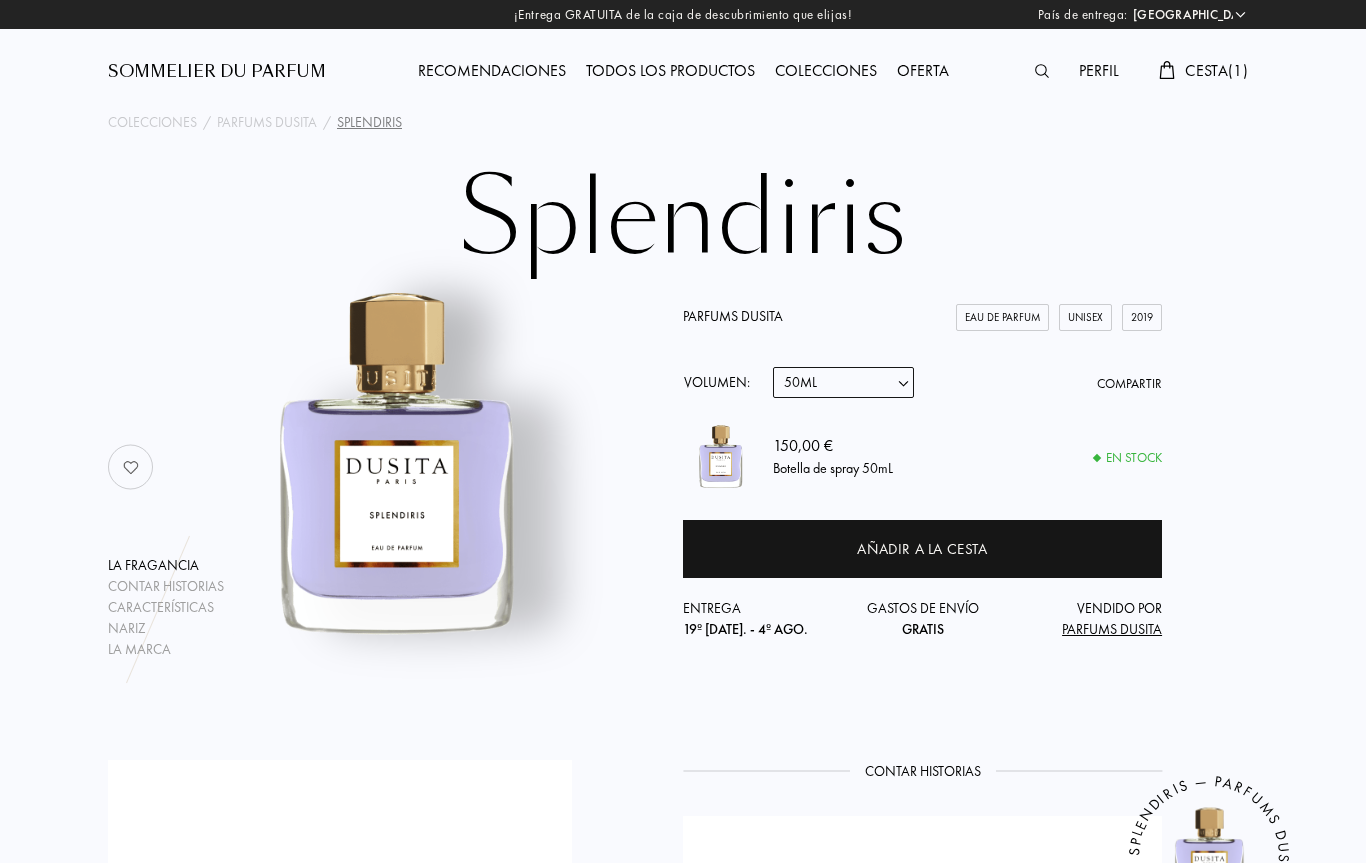 click on "Muestra 15mL 22.5mL (3 * 7.5mL) 50mL" at bounding box center [843, 382] 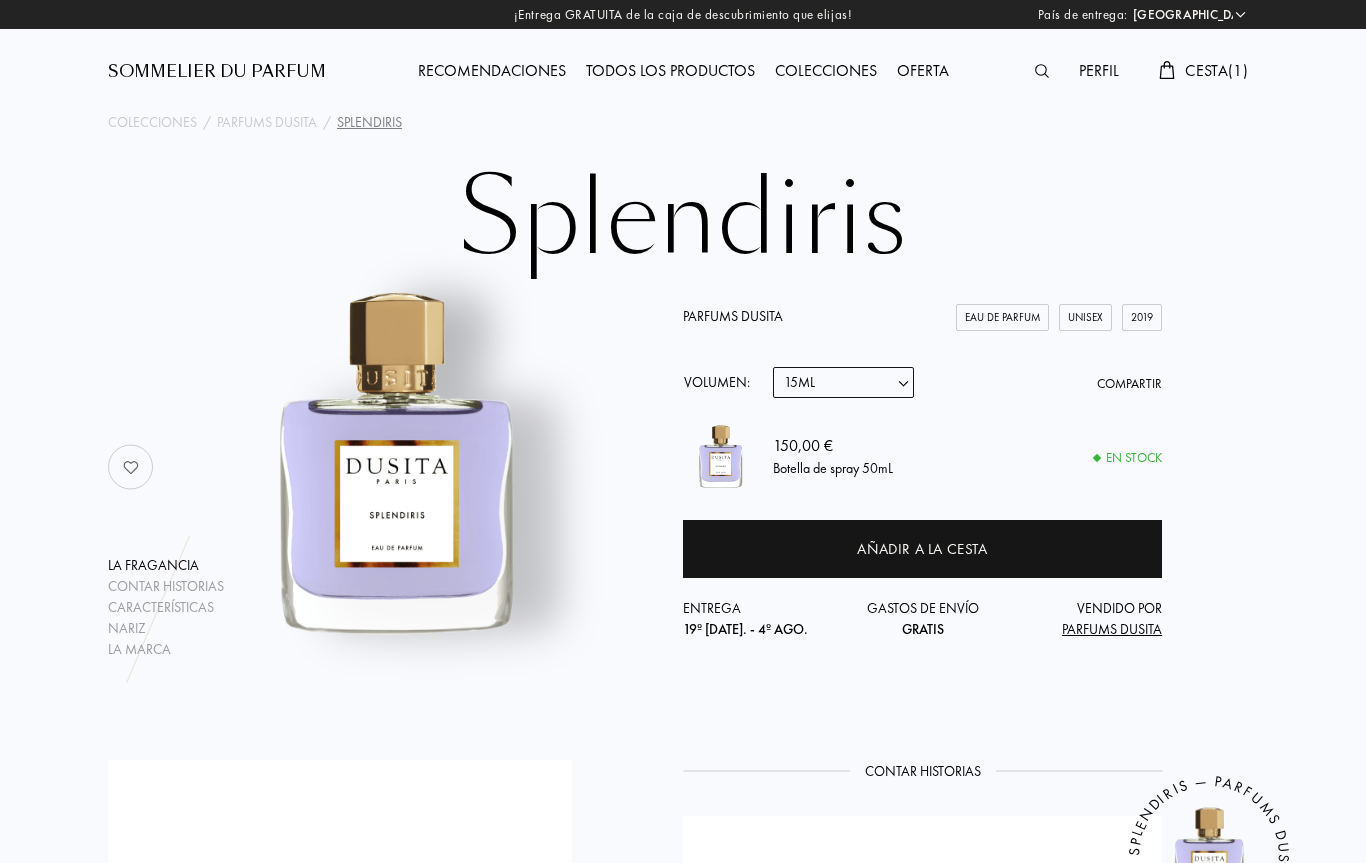 select on "1" 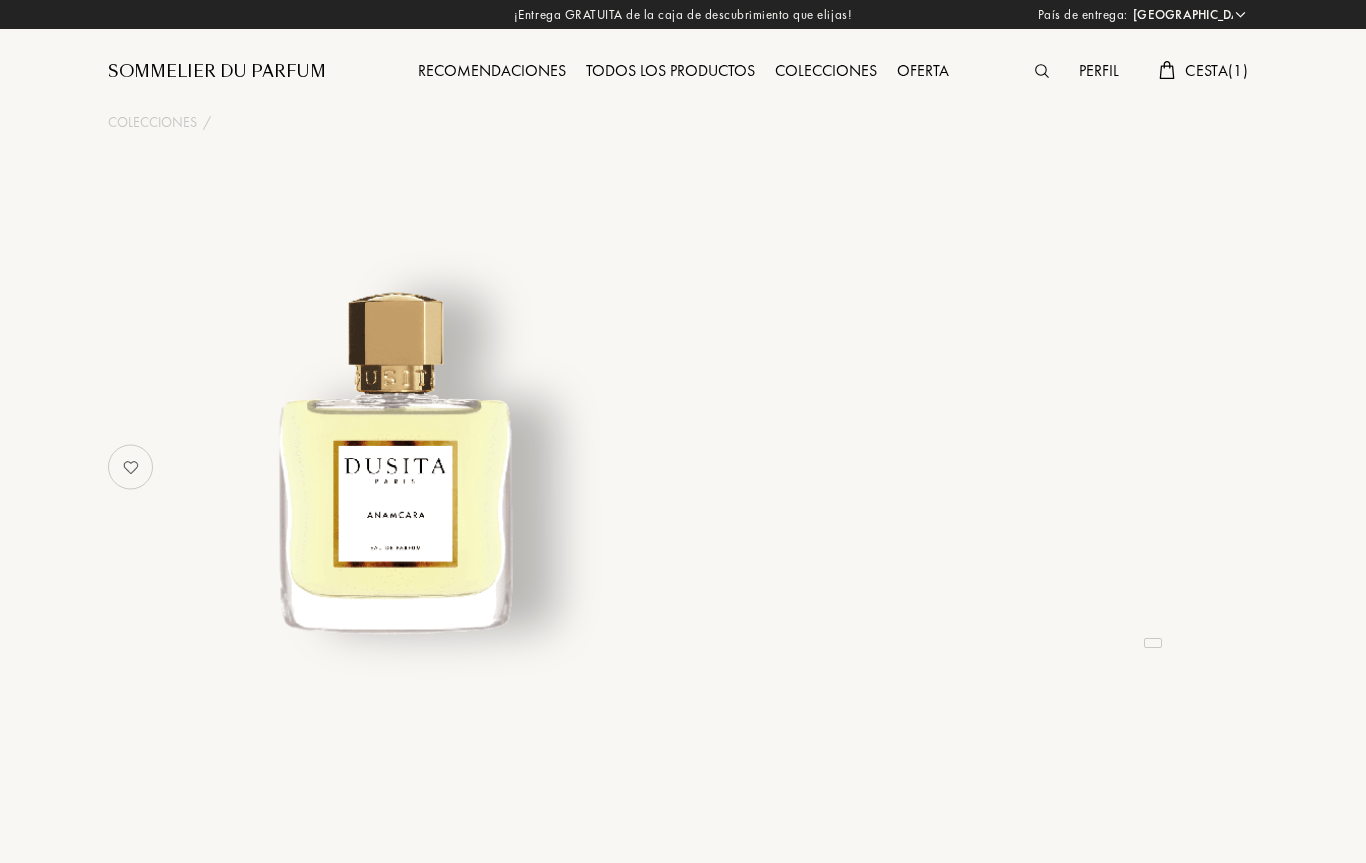 select on "ES" 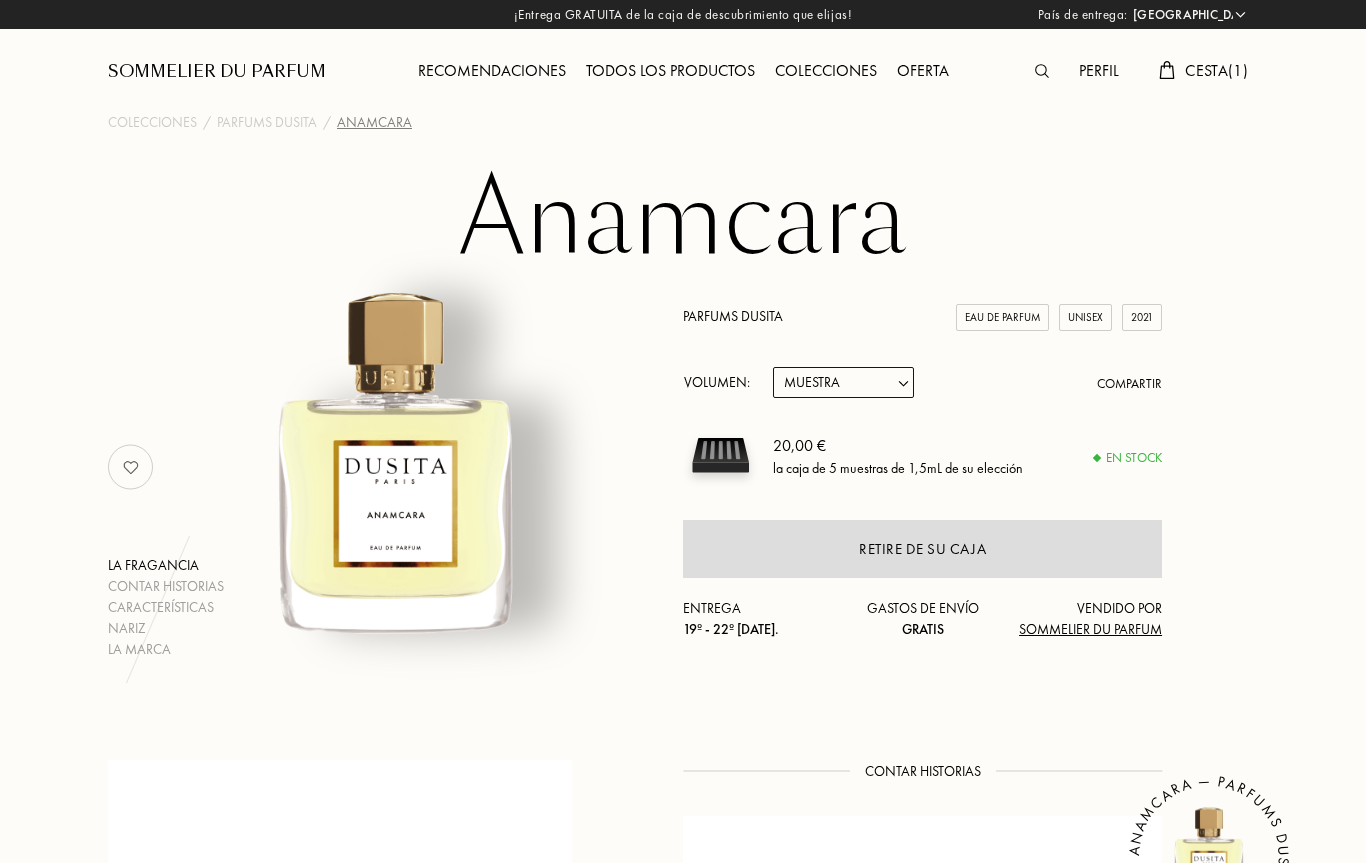 click on "Muestra 15mL 22.5mL (3 * 7.5mL) 50mL 100mL" at bounding box center [843, 382] 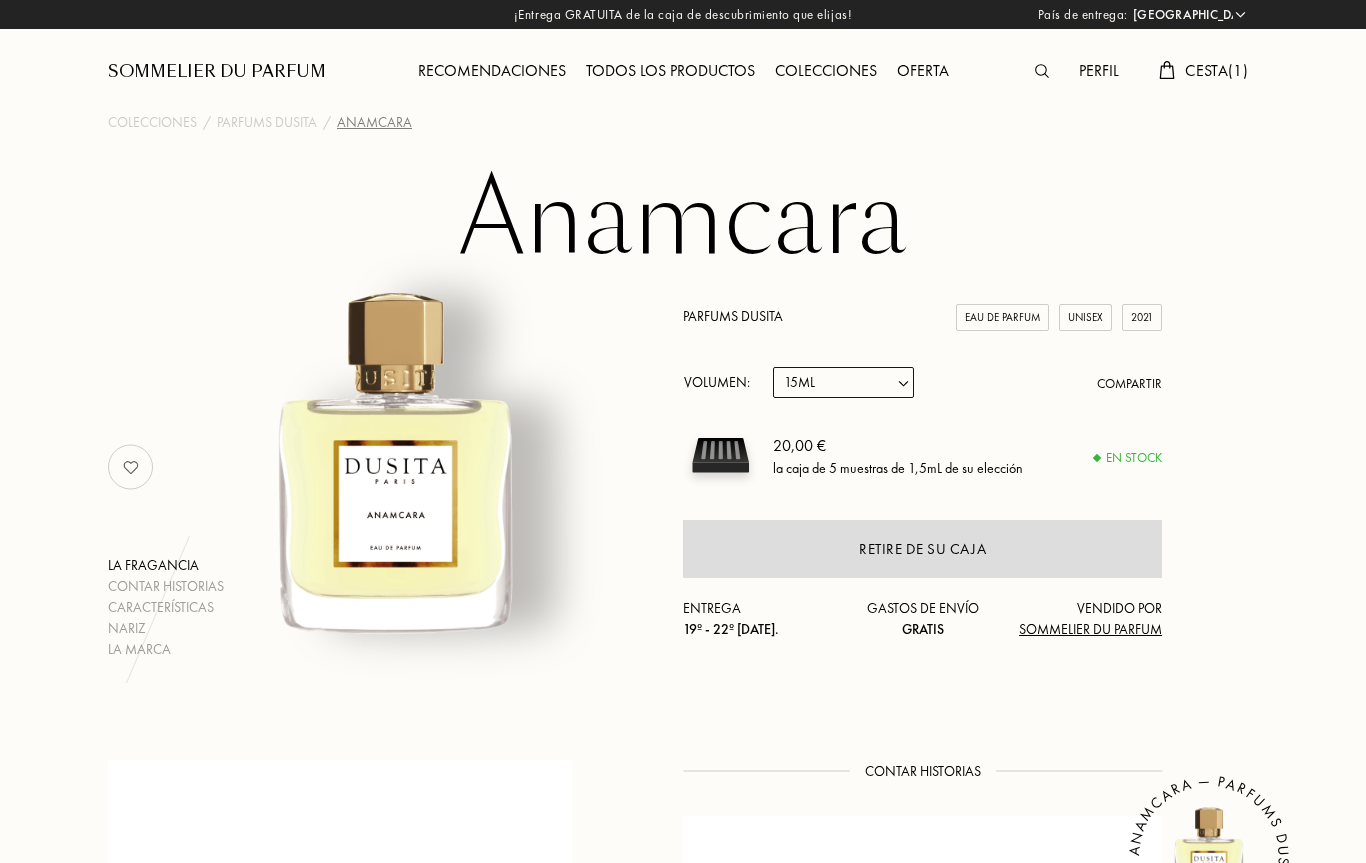 select on "1" 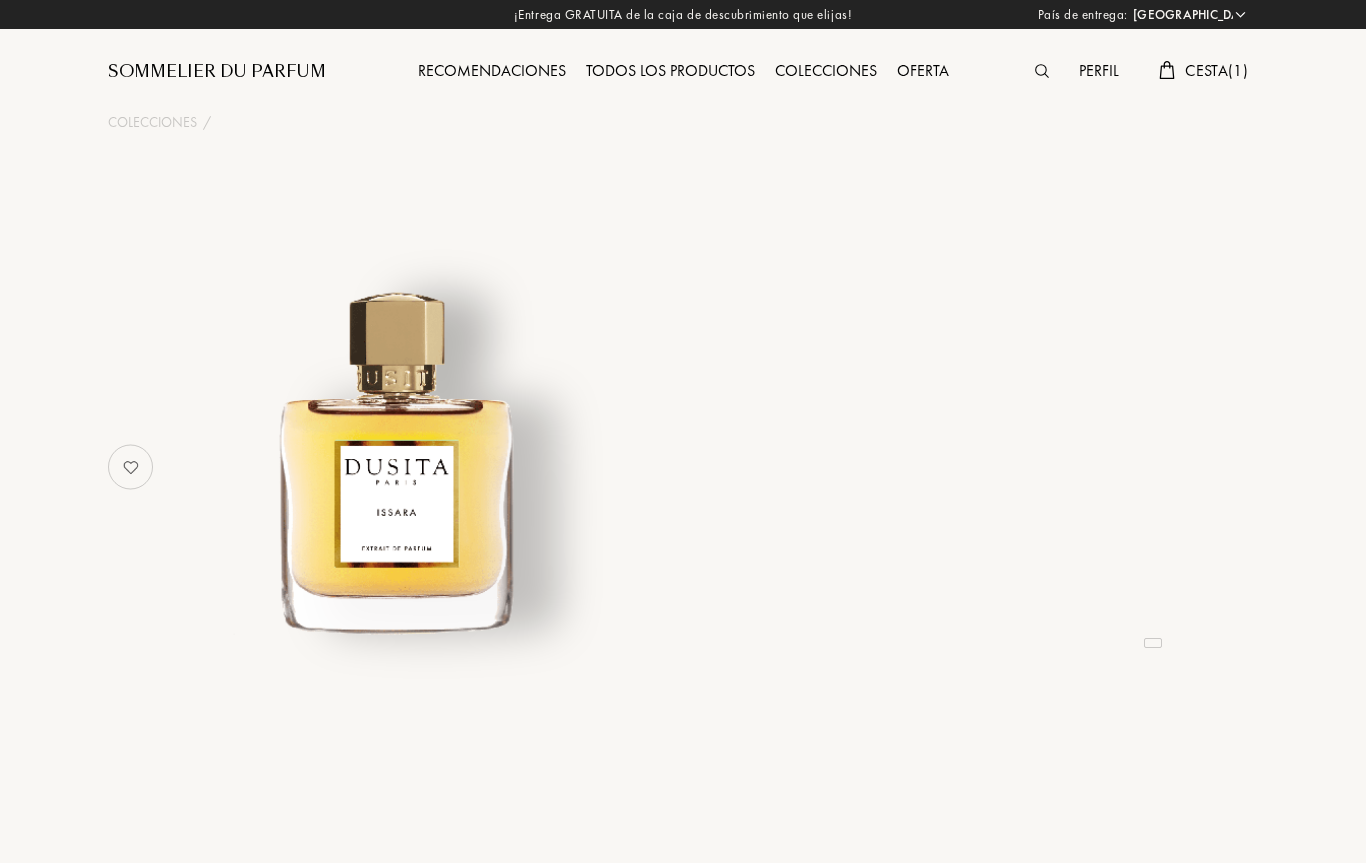select on "ES" 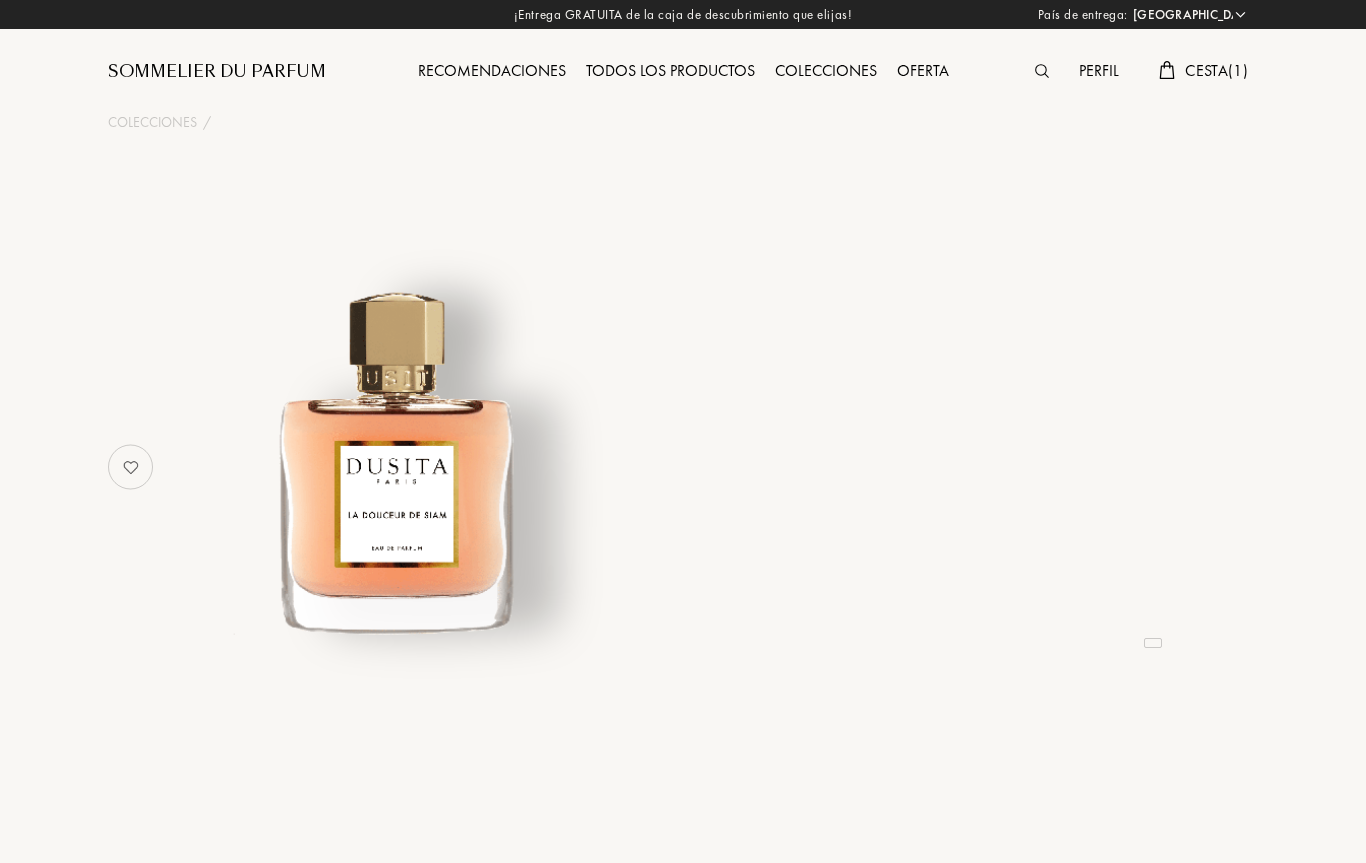 select on "ES" 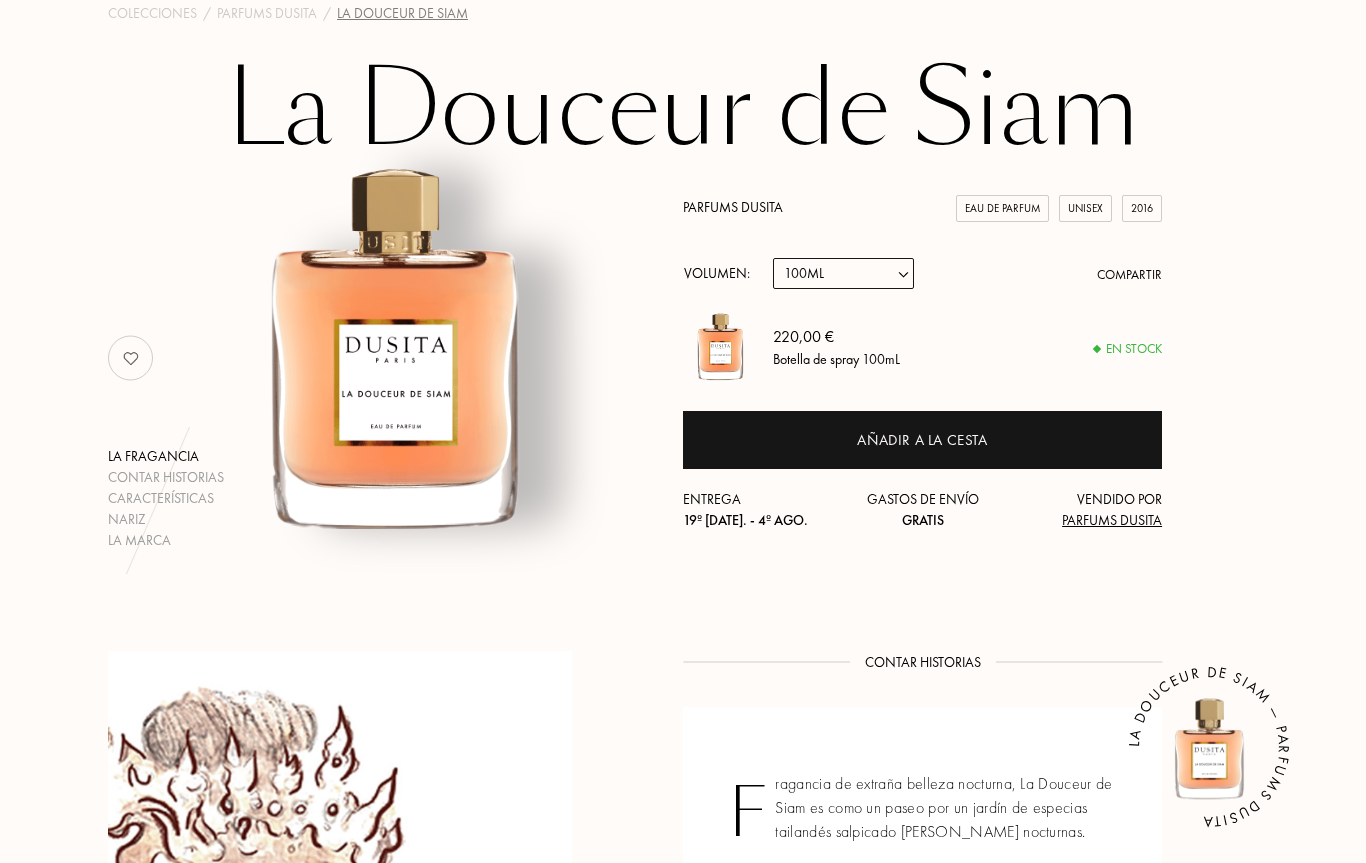 click on "Muestra 15mL 22.5mL (3 * 7.5mL) 50mL 100mL" at bounding box center [843, 274] 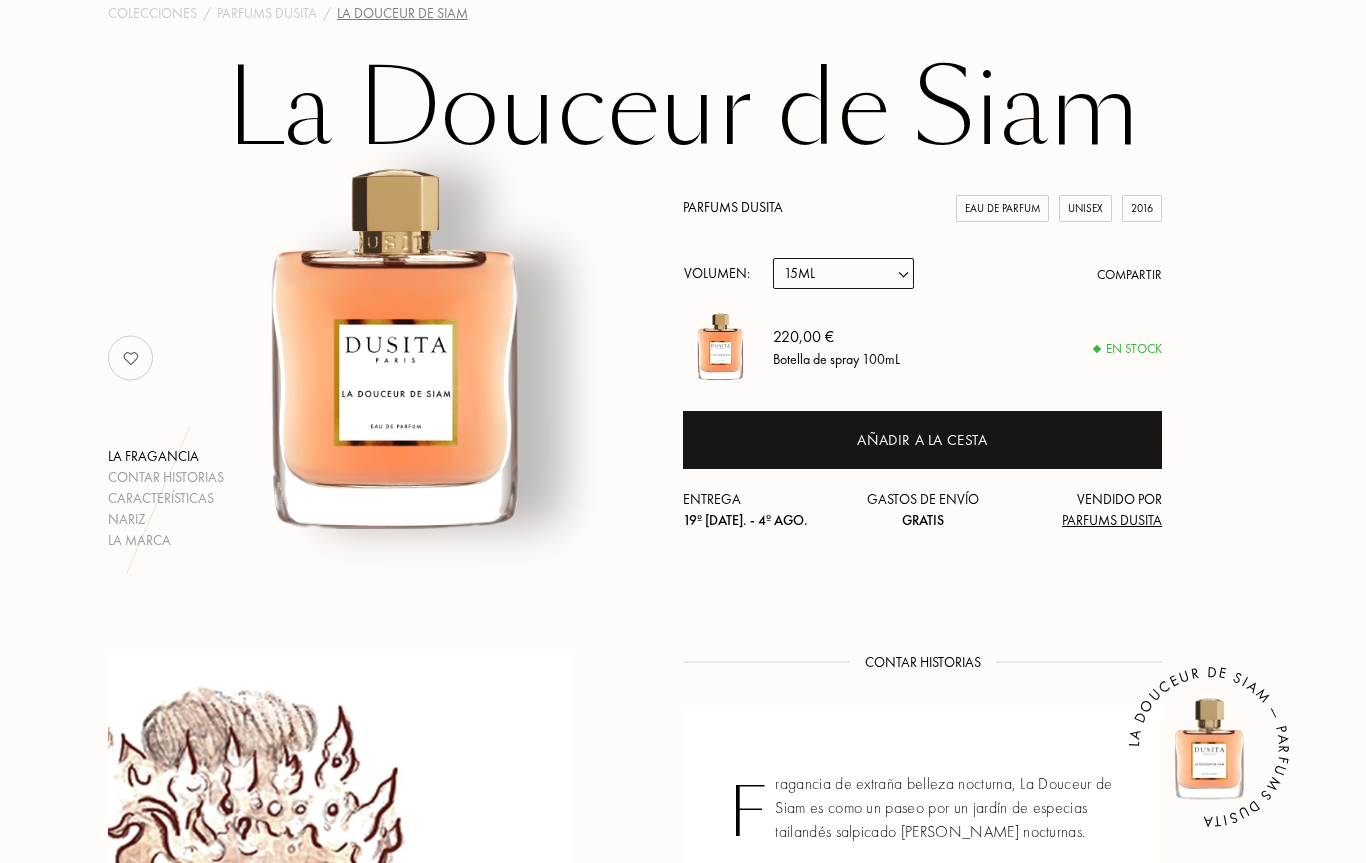 select on "1" 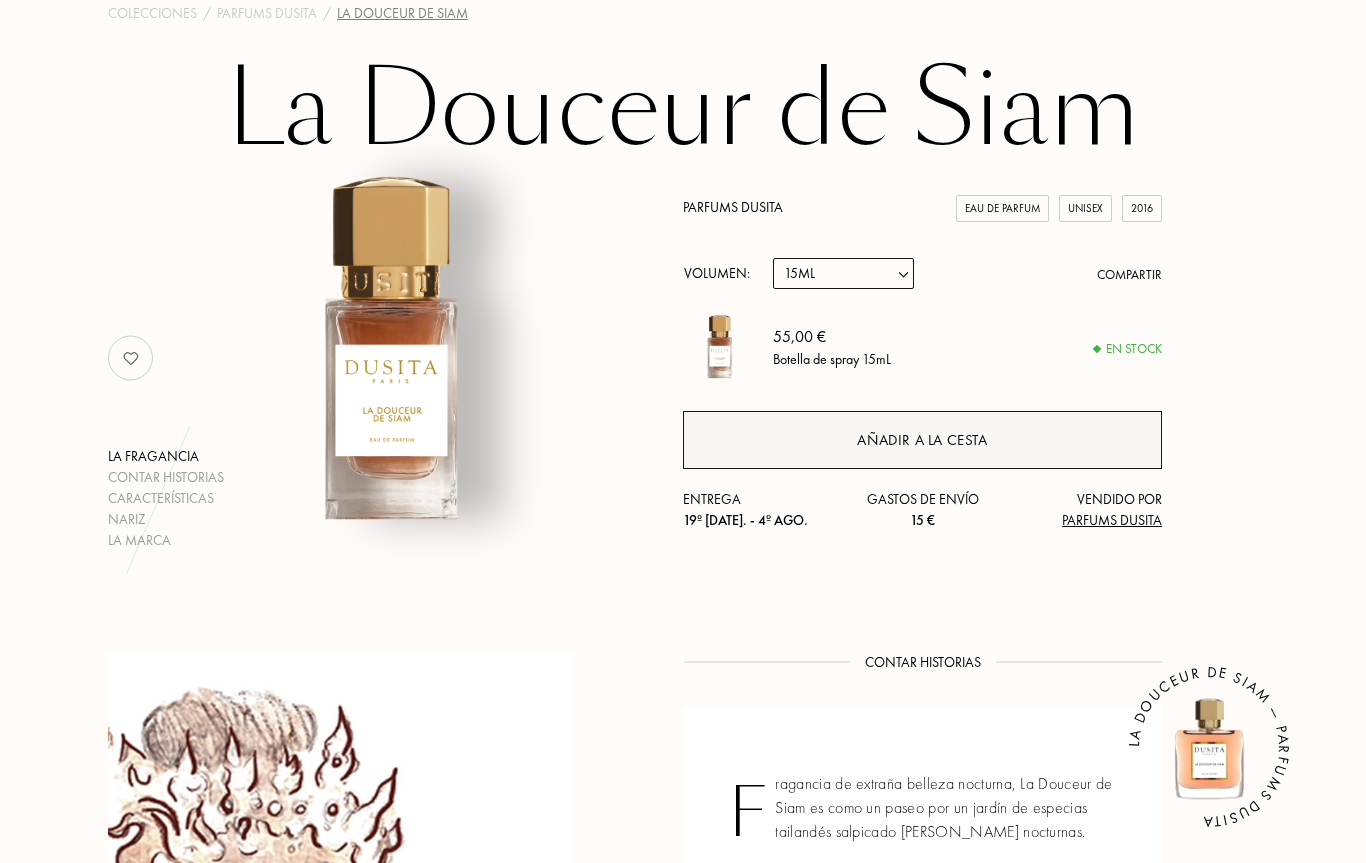 click on "Añadir a la cesta" at bounding box center [922, 440] 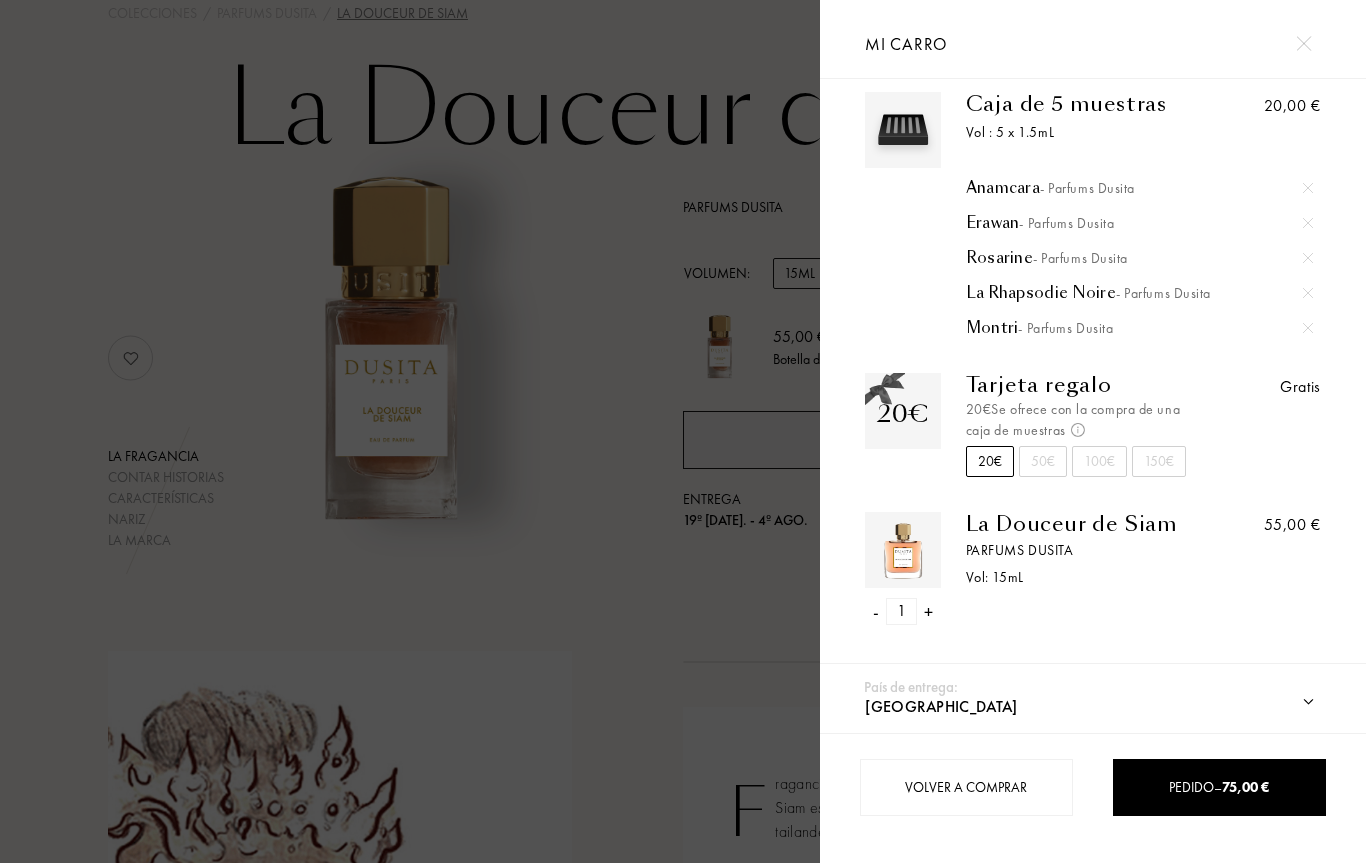 scroll, scrollTop: 27, scrollLeft: 0, axis: vertical 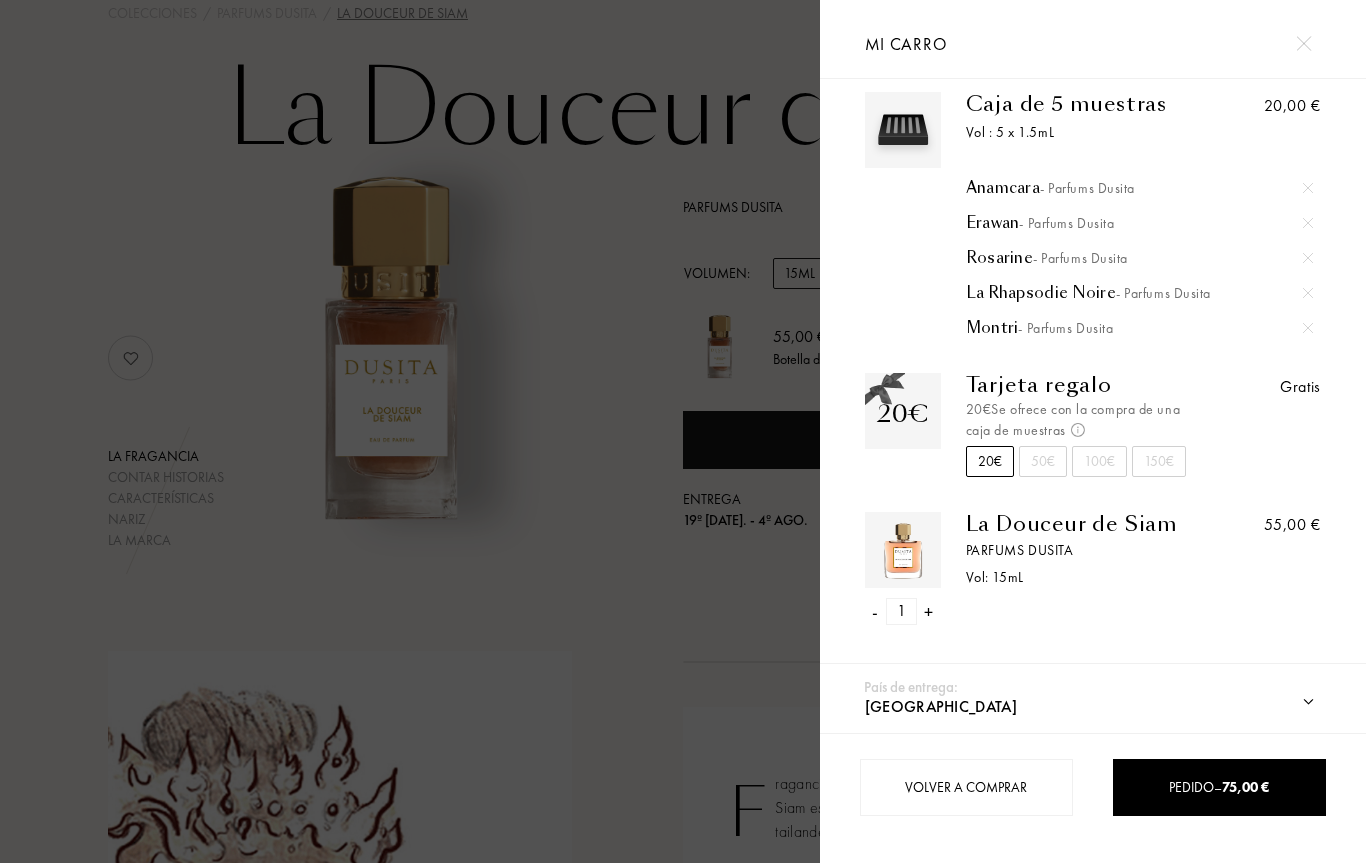 click at bounding box center [410, 431] 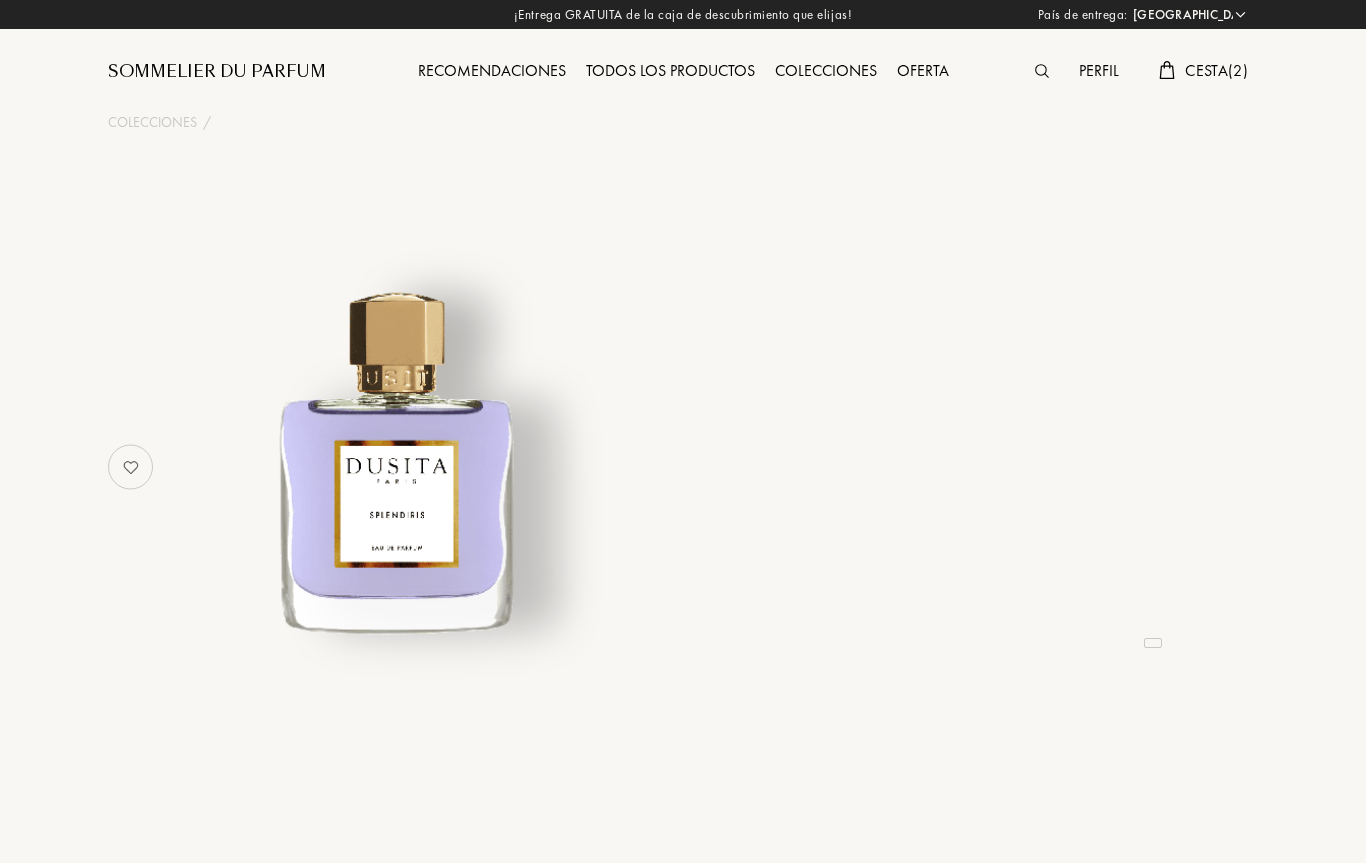 select on "ES" 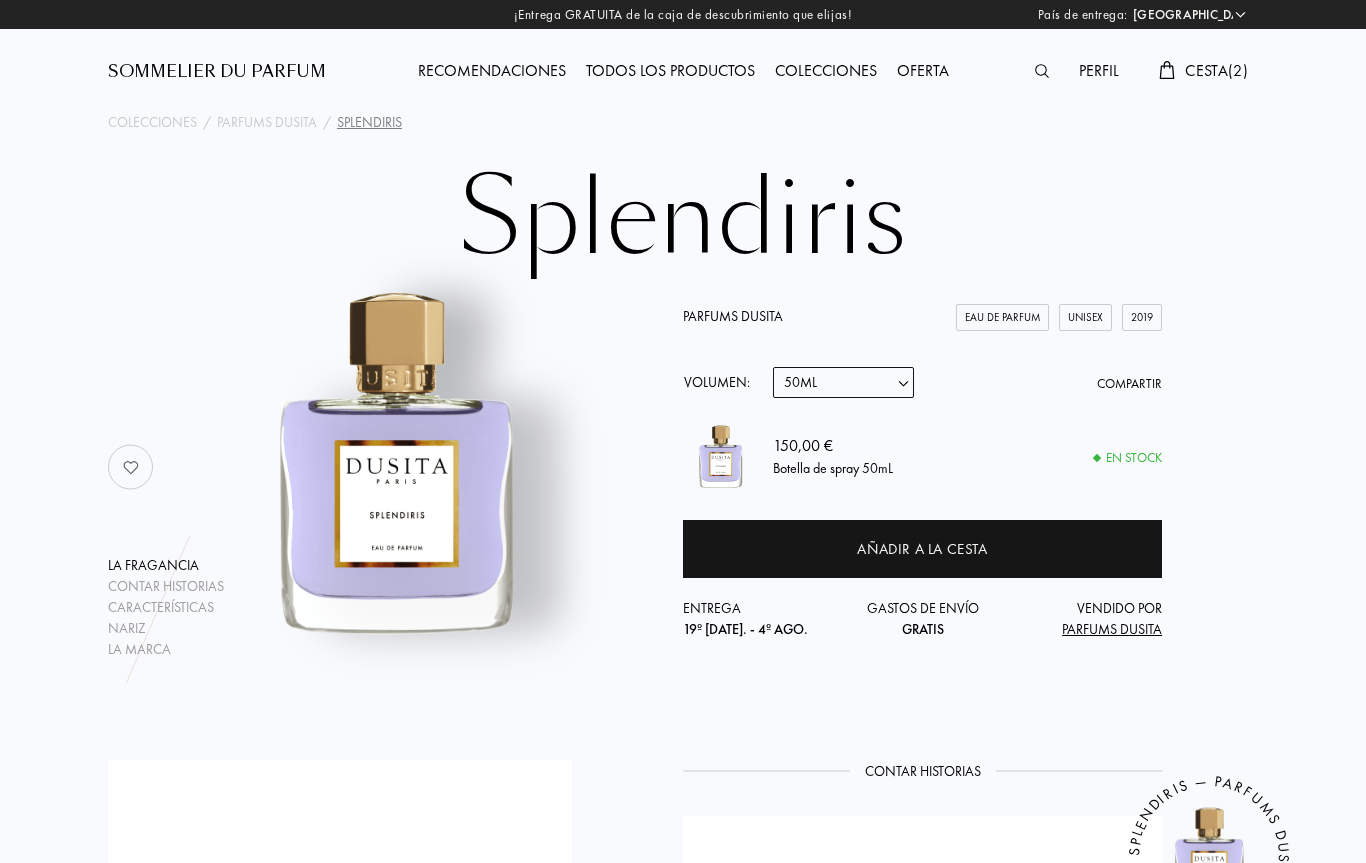 click on "Muestra 15mL 22.5mL (3 * 7.5mL) 50mL" at bounding box center (843, 382) 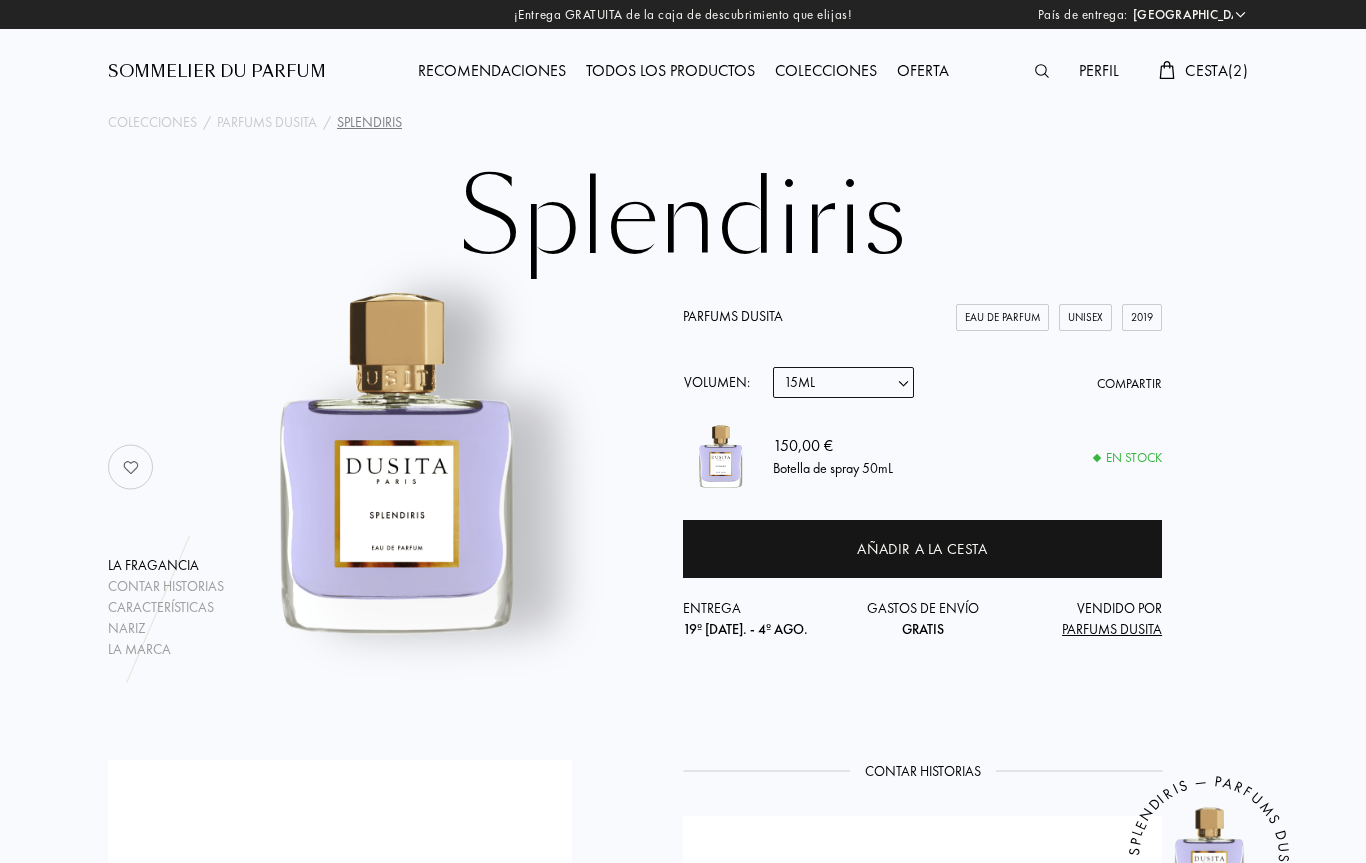 select on "1" 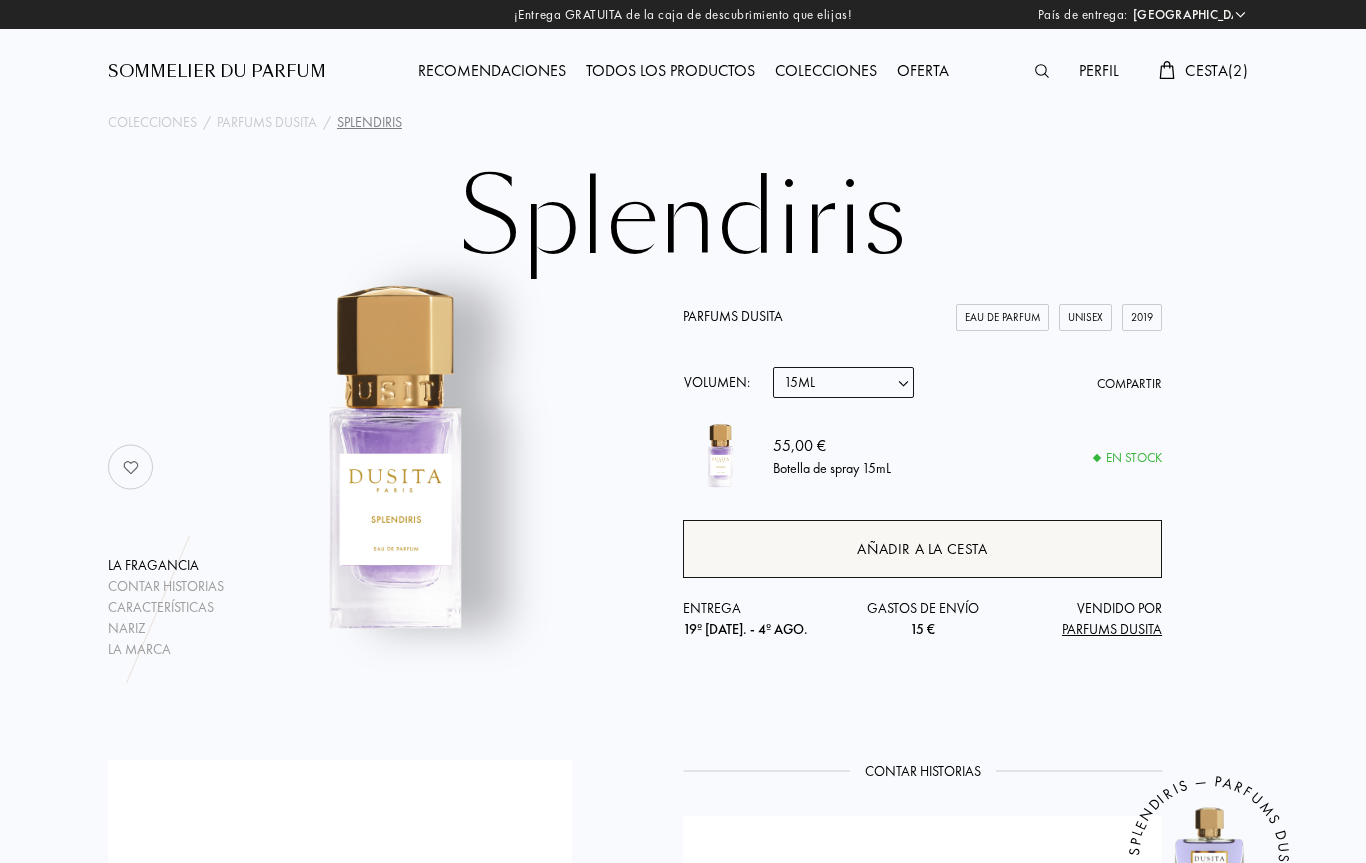 click on "Añadir a la cesta" at bounding box center (922, 549) 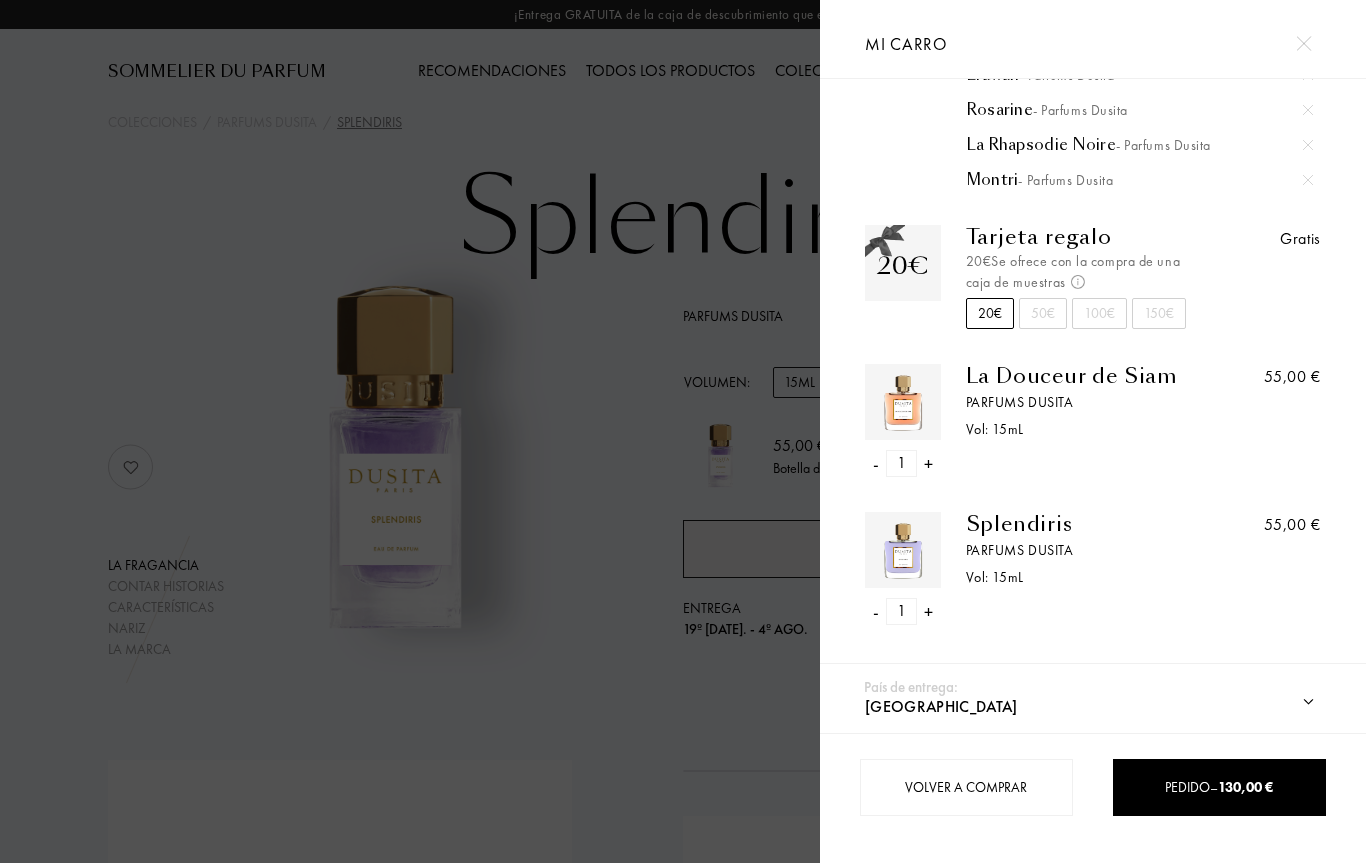 scroll, scrollTop: 175, scrollLeft: 0, axis: vertical 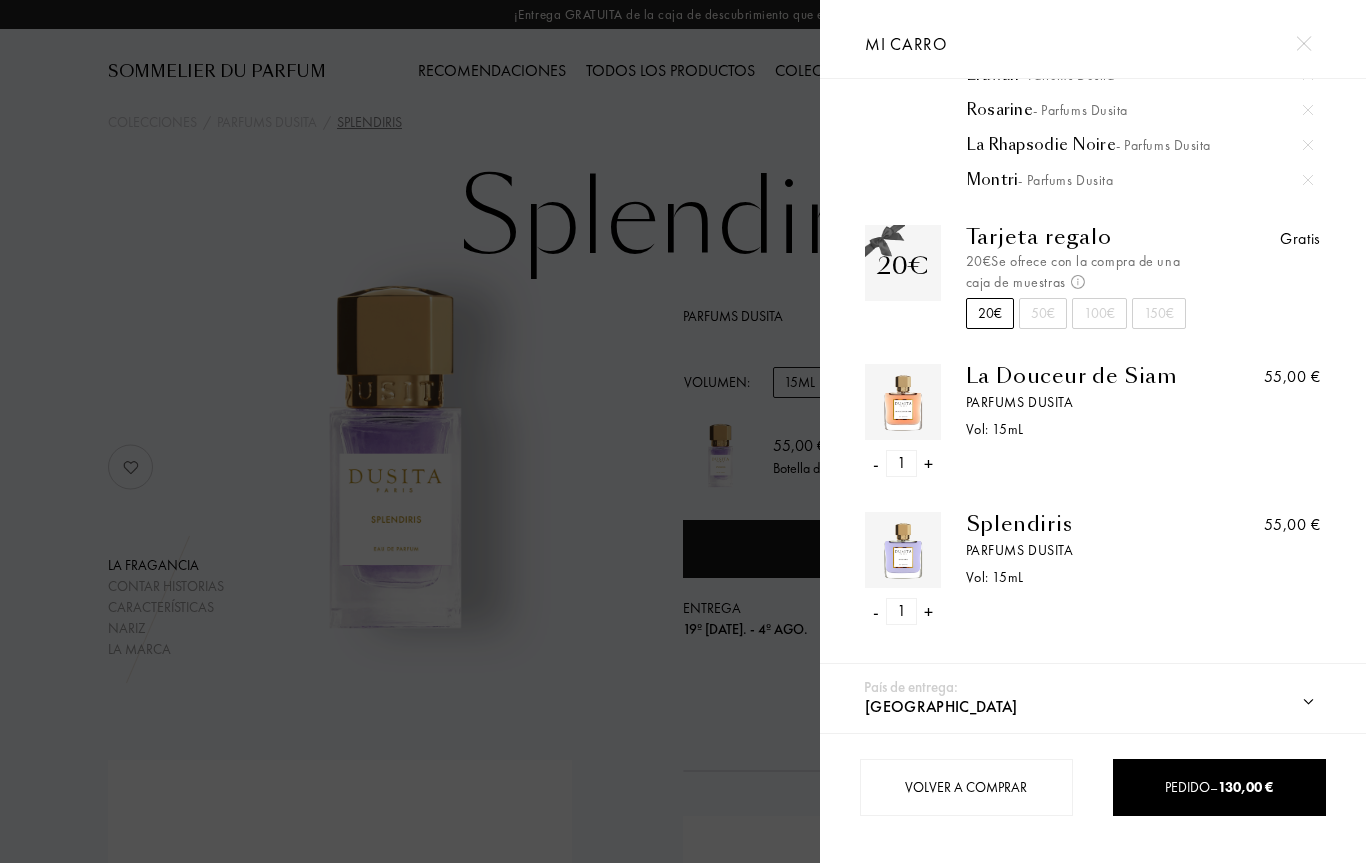 click at bounding box center (410, 431) 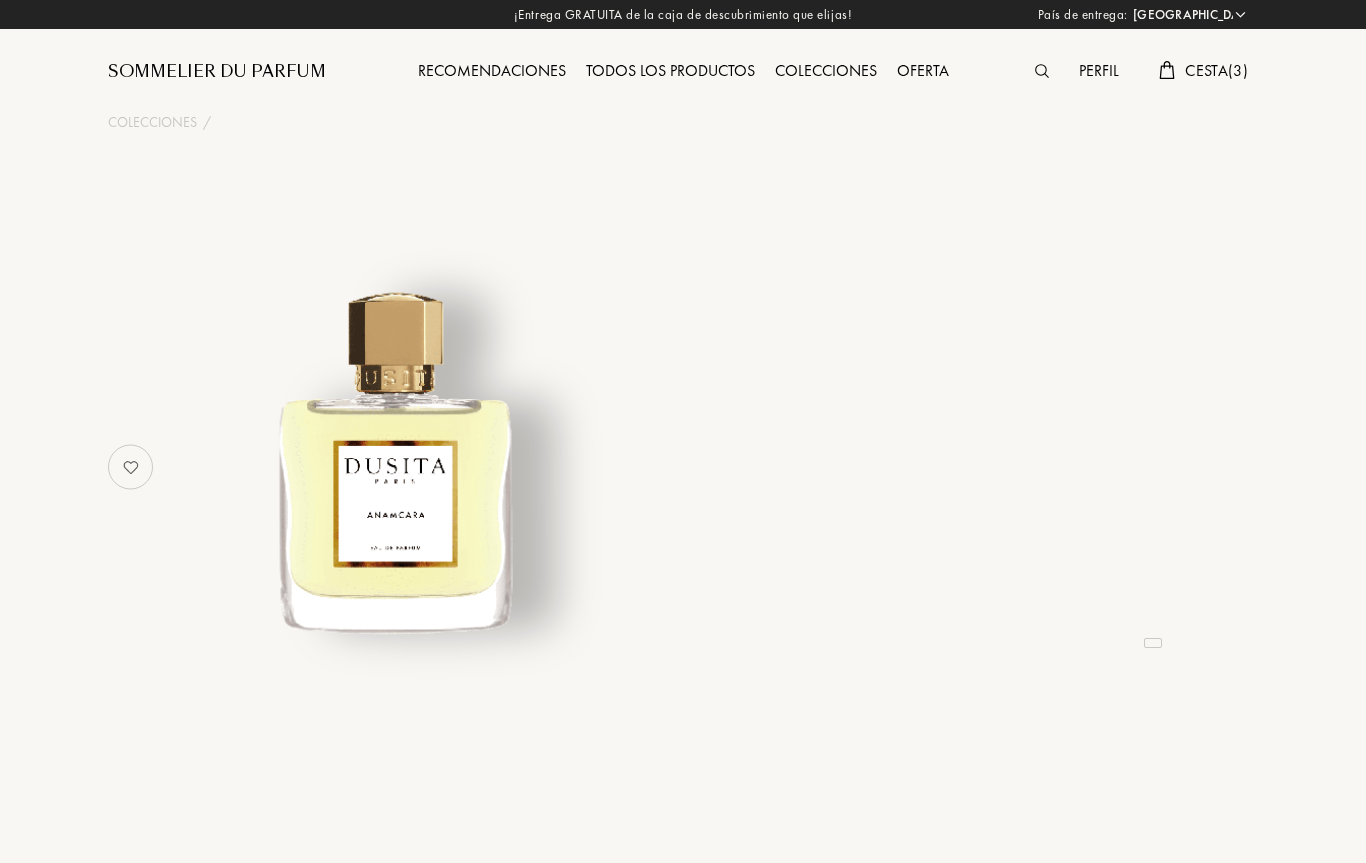 select on "ES" 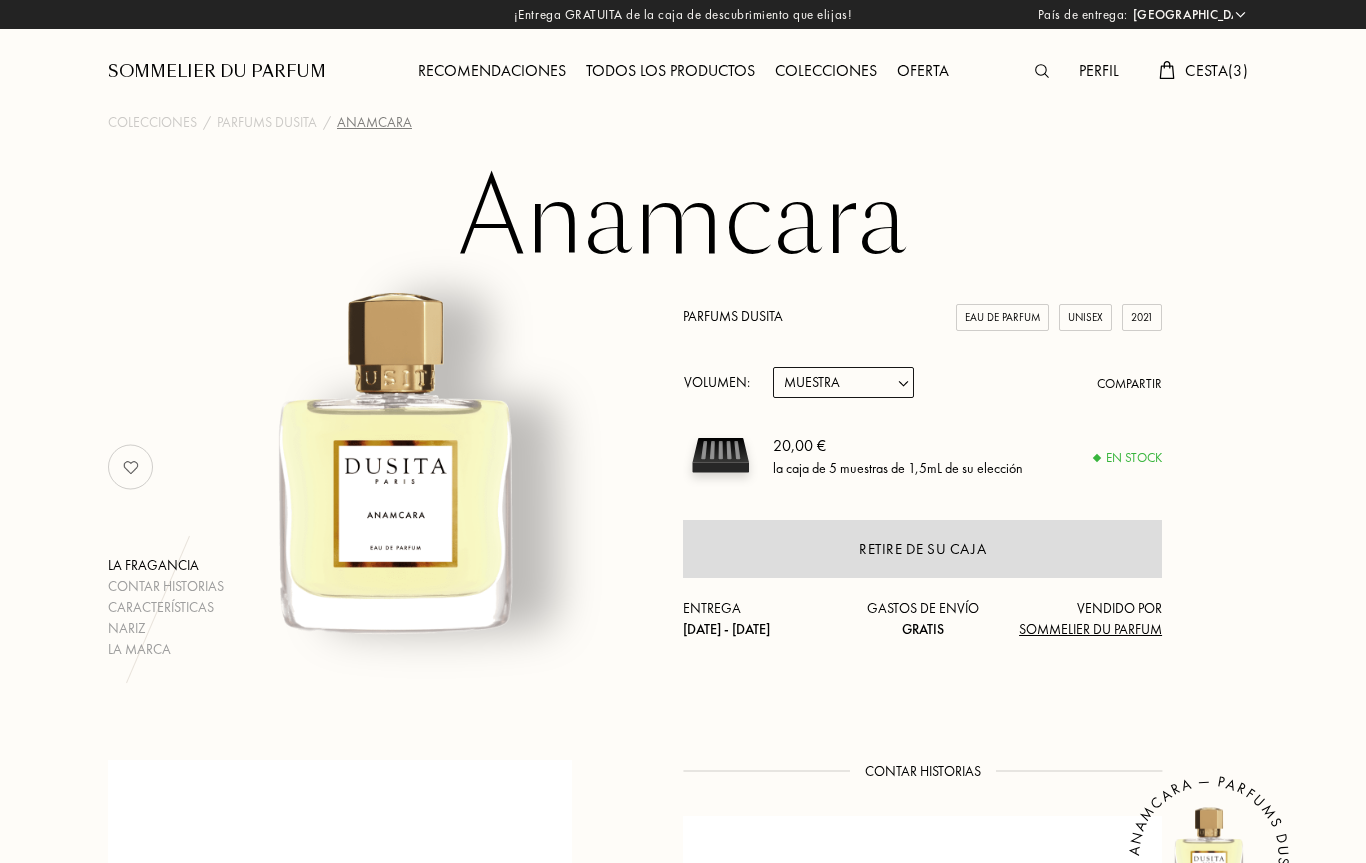 click on "Muestra 15mL 22.5mL (3 * 7.5mL) 50mL 100mL" at bounding box center [843, 382] 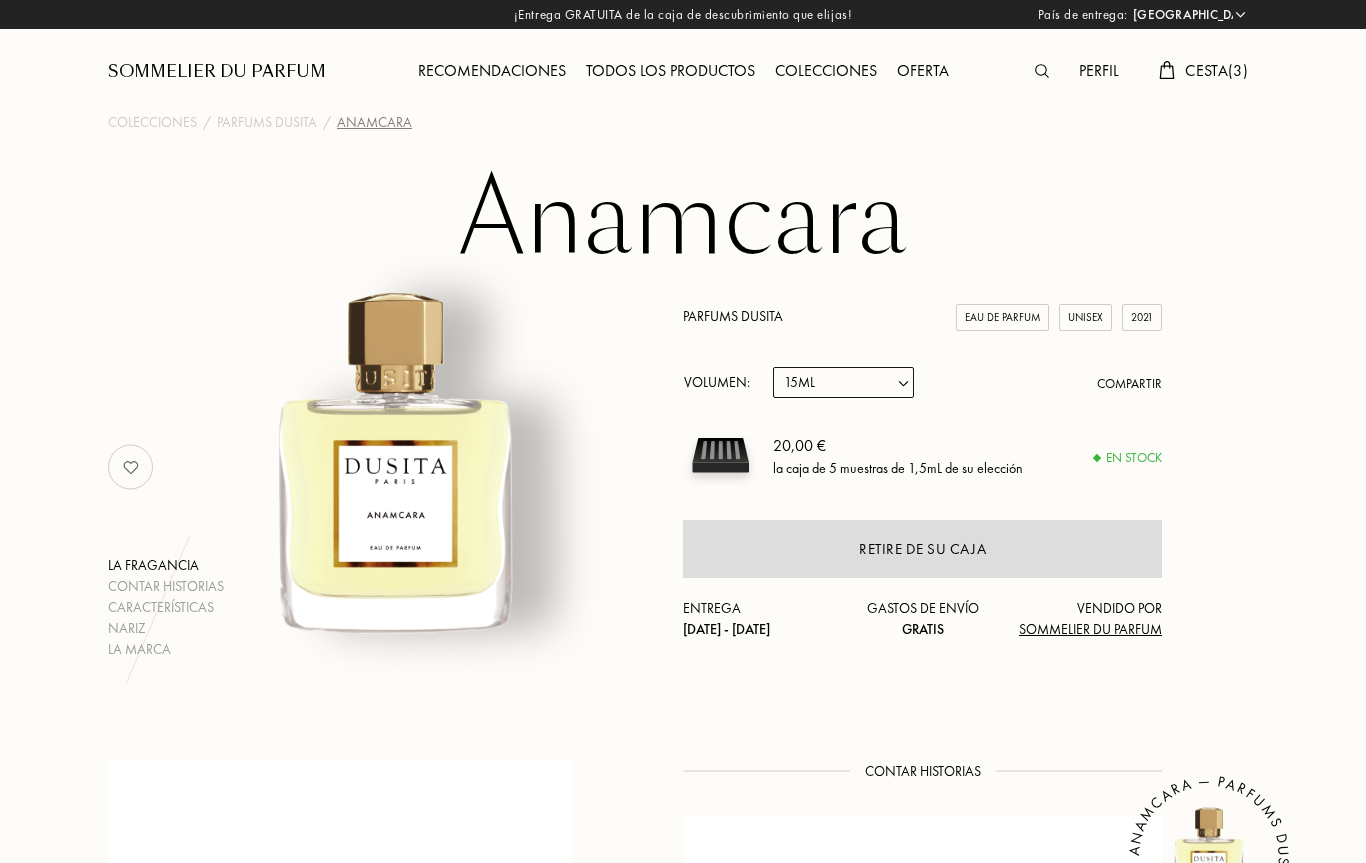 select on "1" 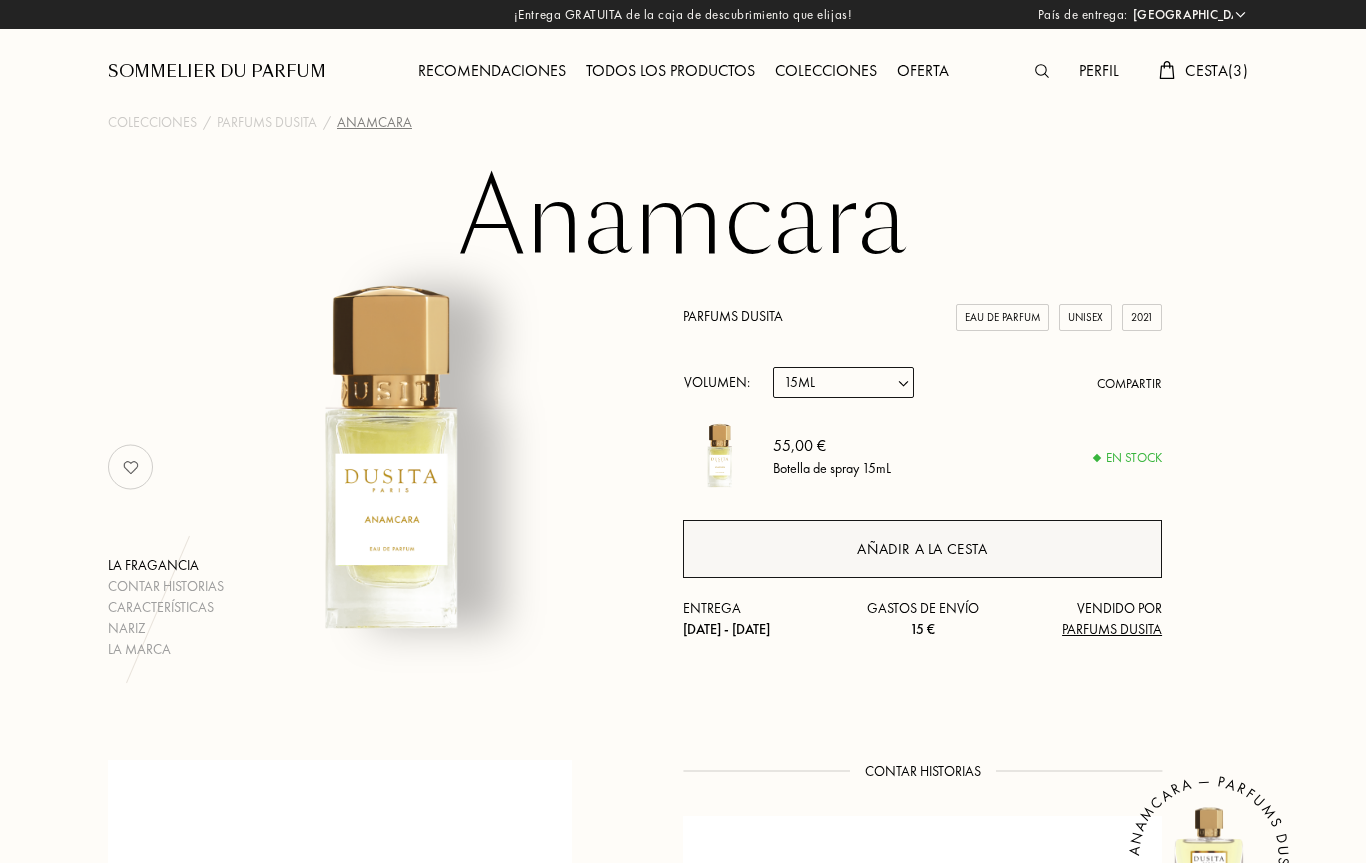 click on "Añadir a la cesta" at bounding box center [922, 549] 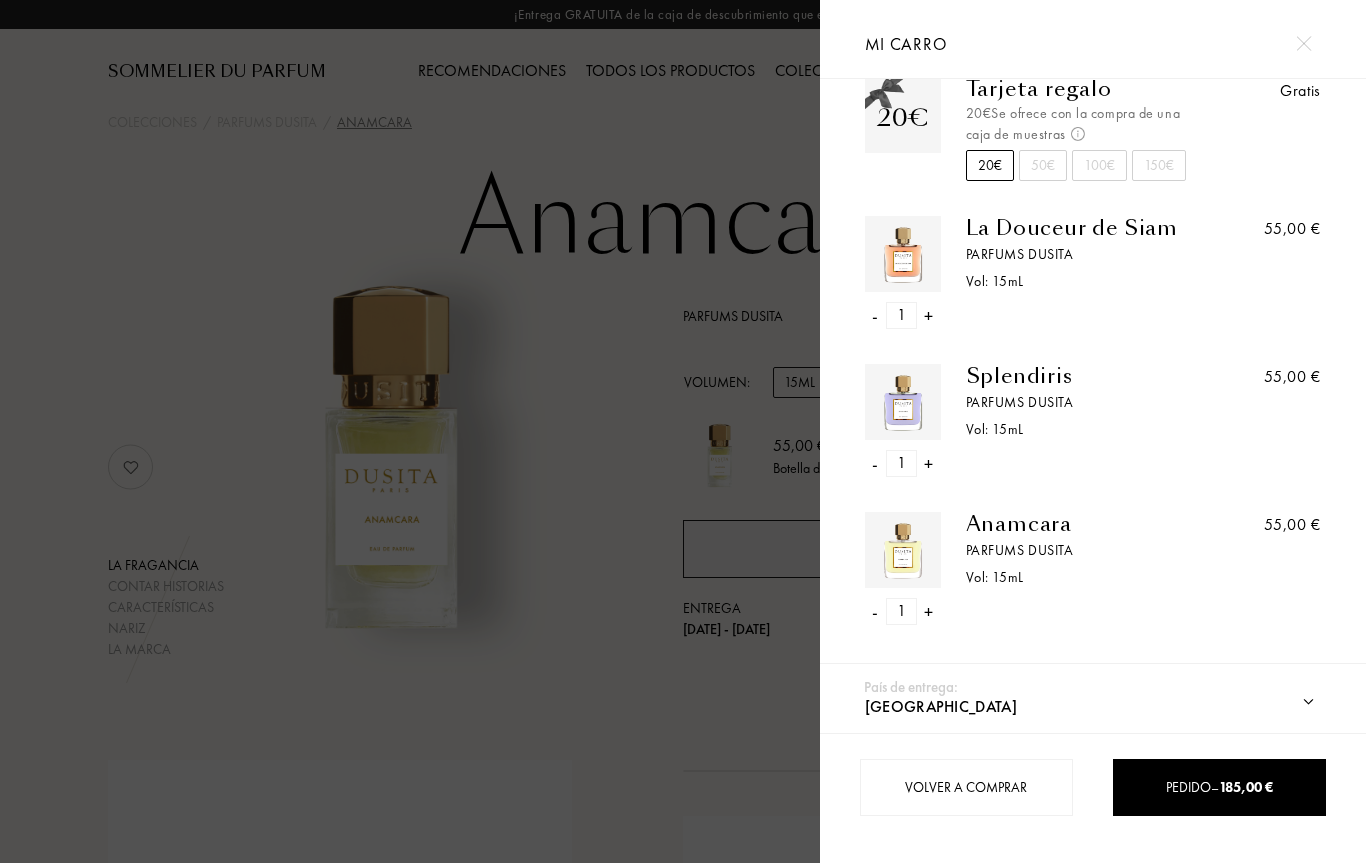scroll, scrollTop: 323, scrollLeft: 0, axis: vertical 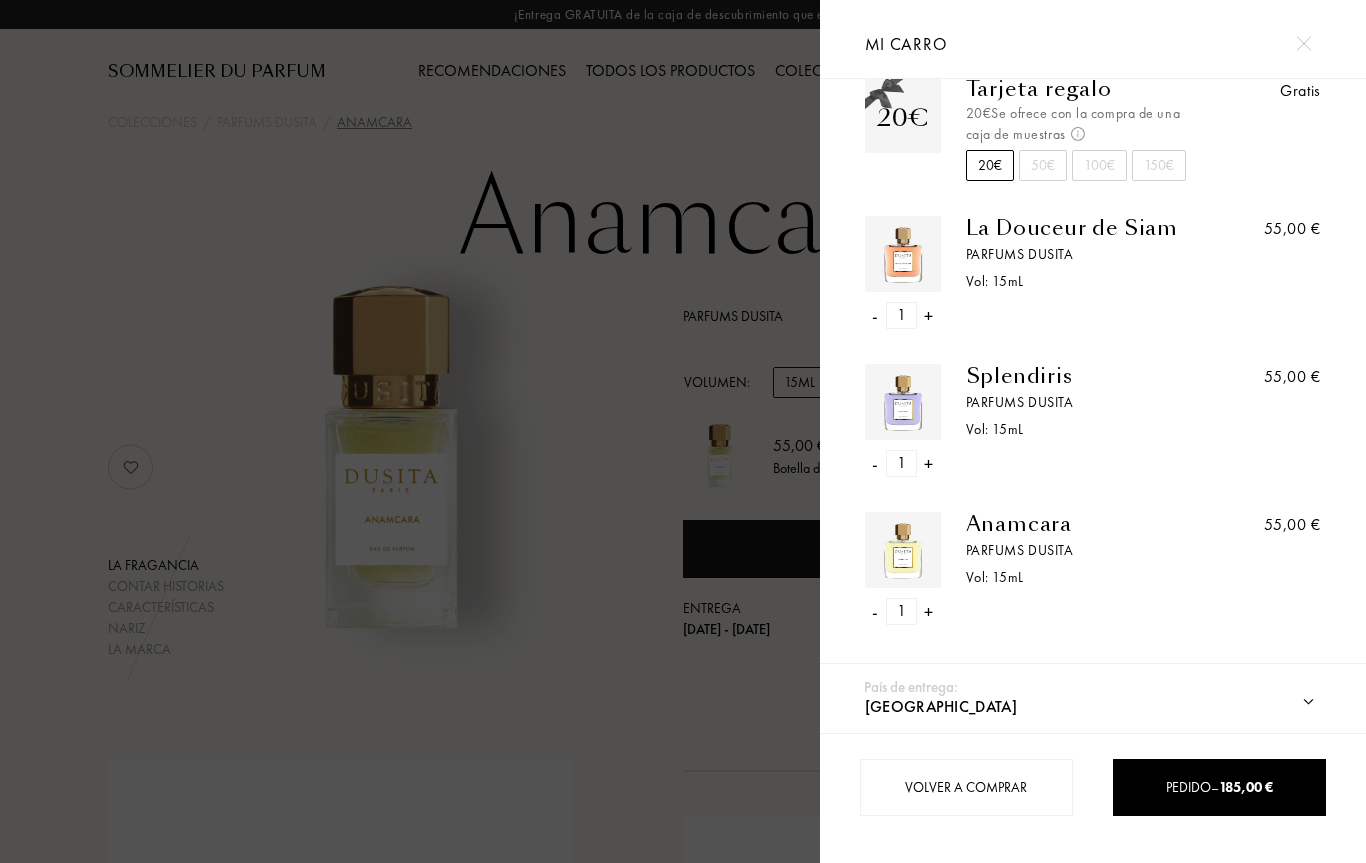 click at bounding box center (410, 431) 